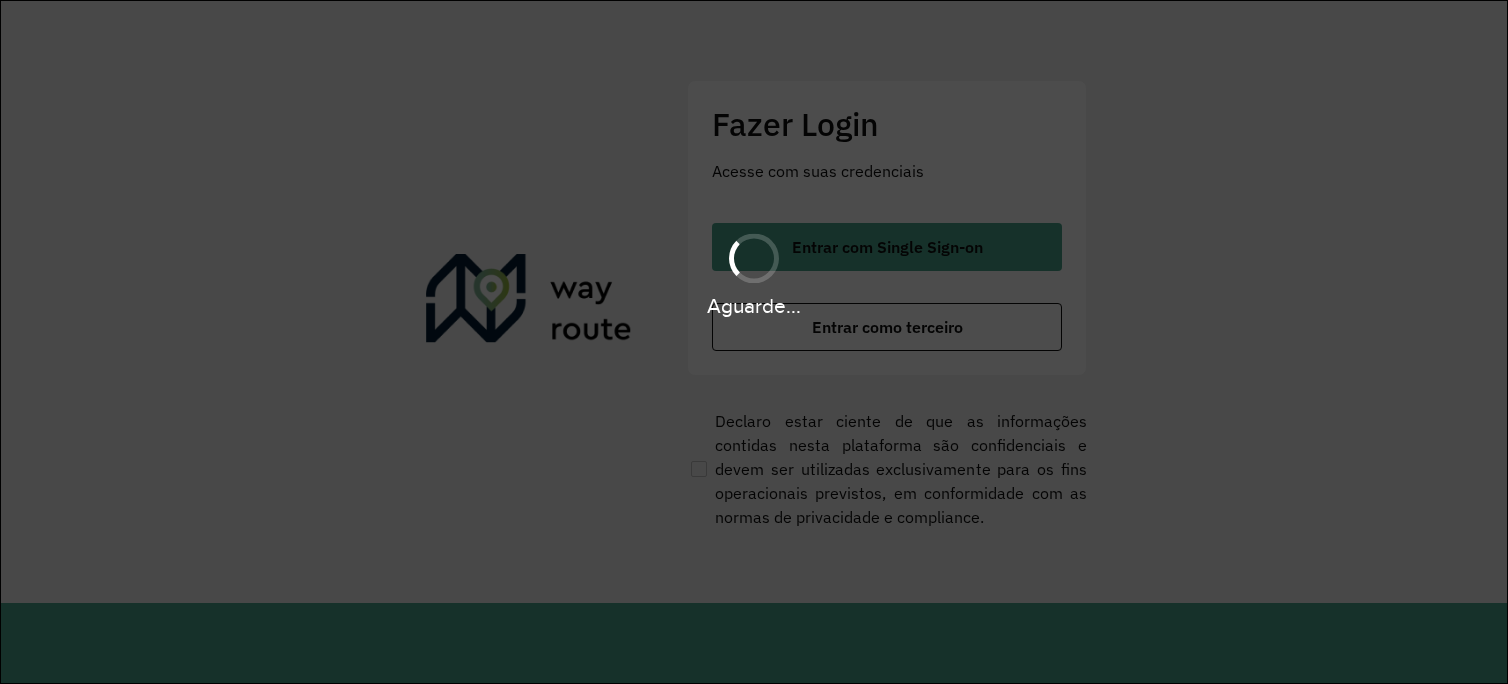 scroll, scrollTop: 0, scrollLeft: 0, axis: both 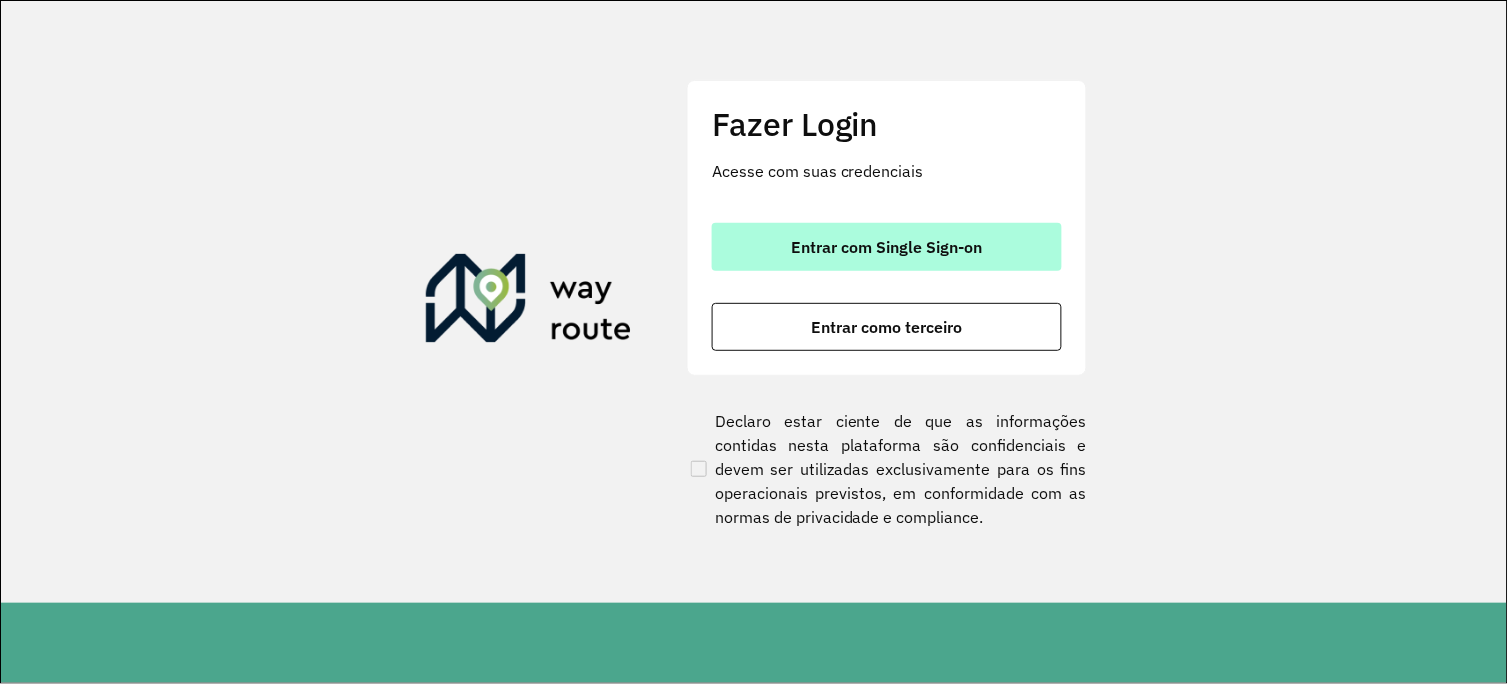 click on "Entrar com Single Sign-on" at bounding box center (887, 247) 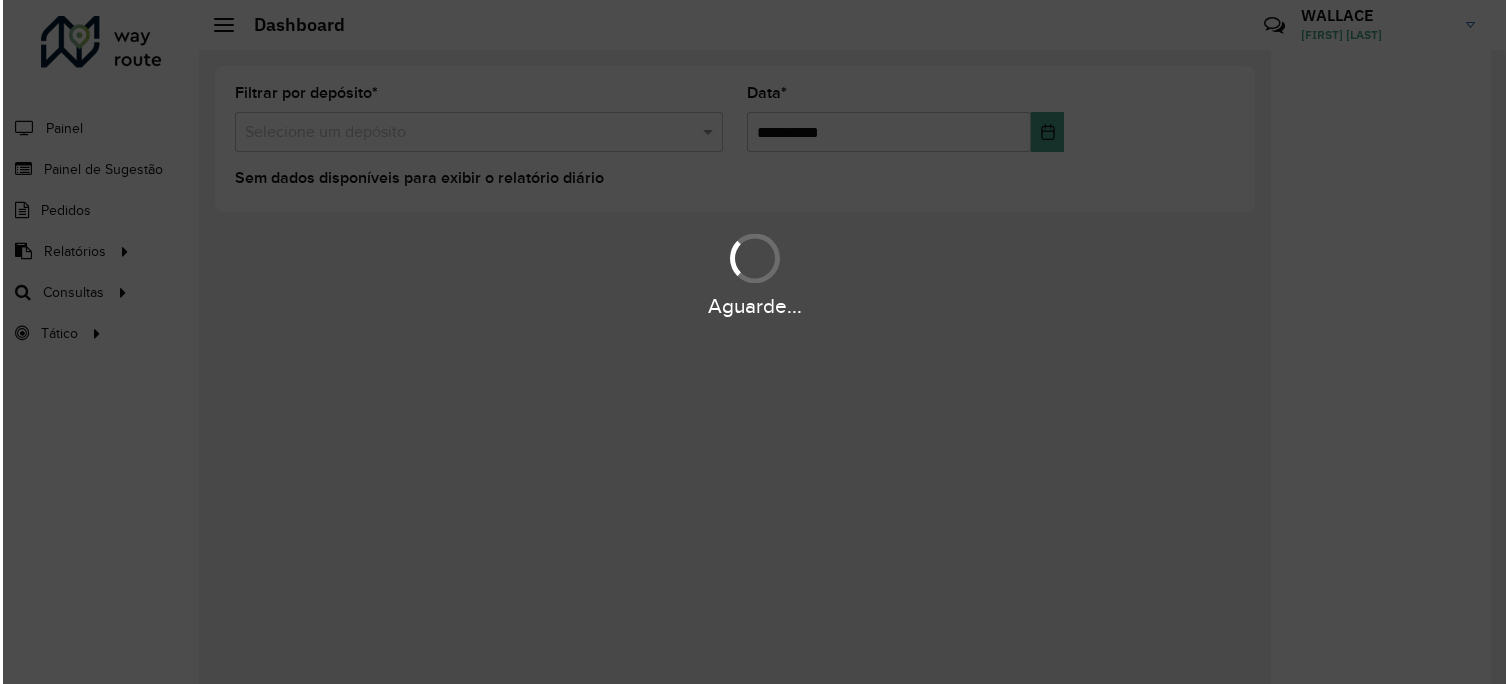 scroll, scrollTop: 0, scrollLeft: 0, axis: both 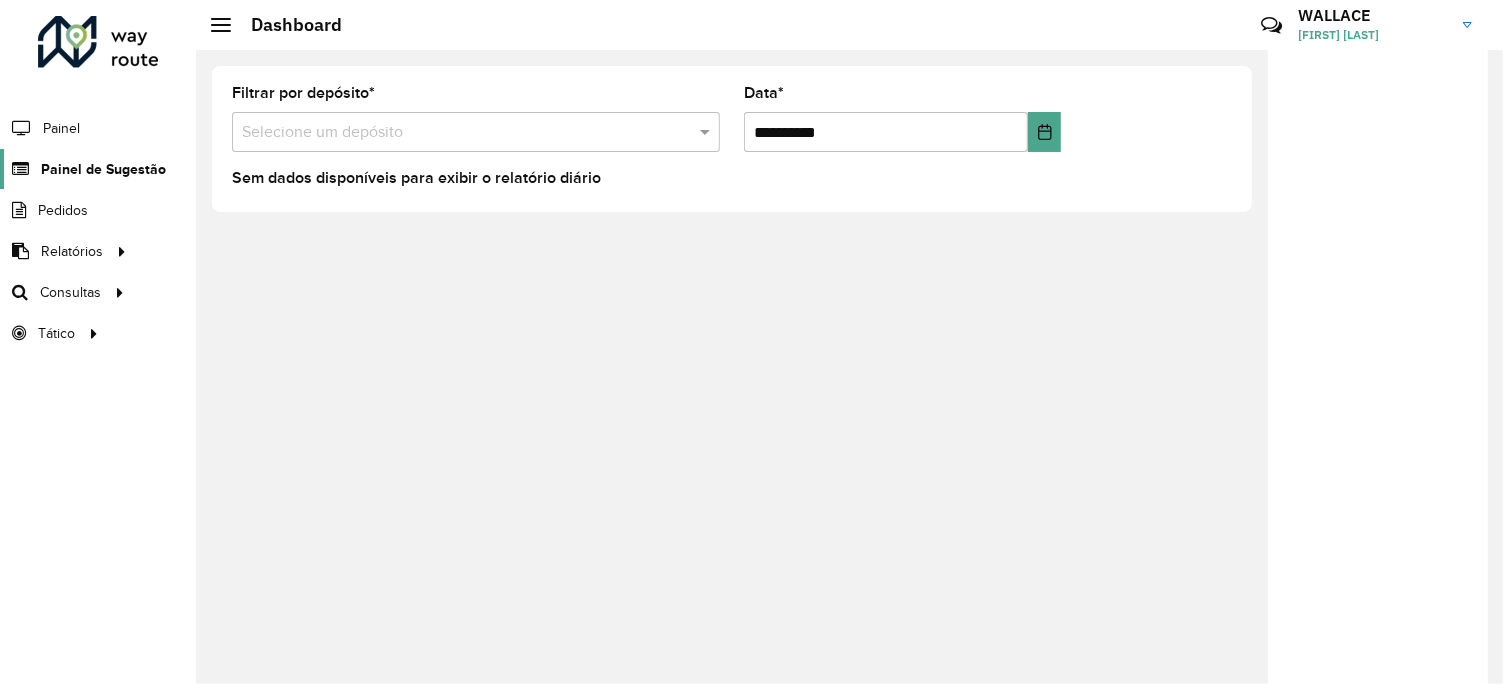 click on "Painel de Sugestão" 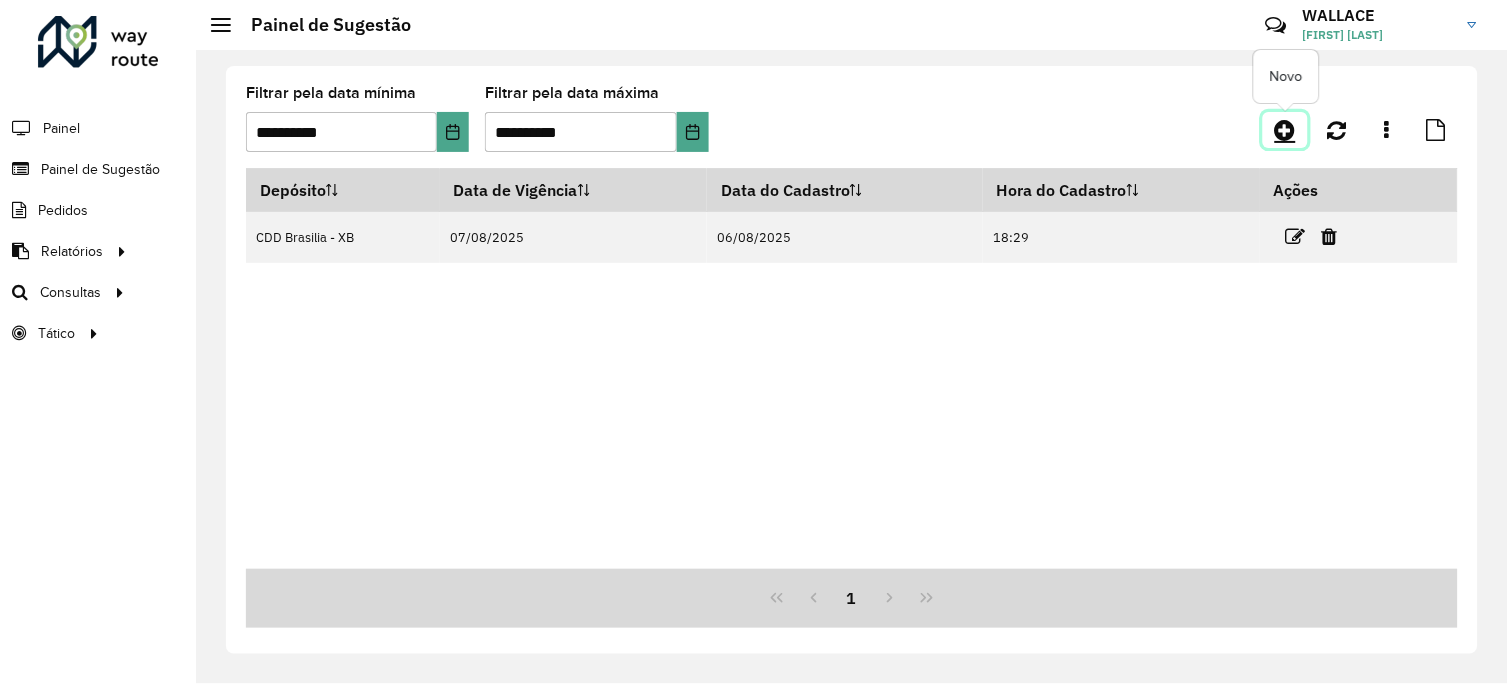 click 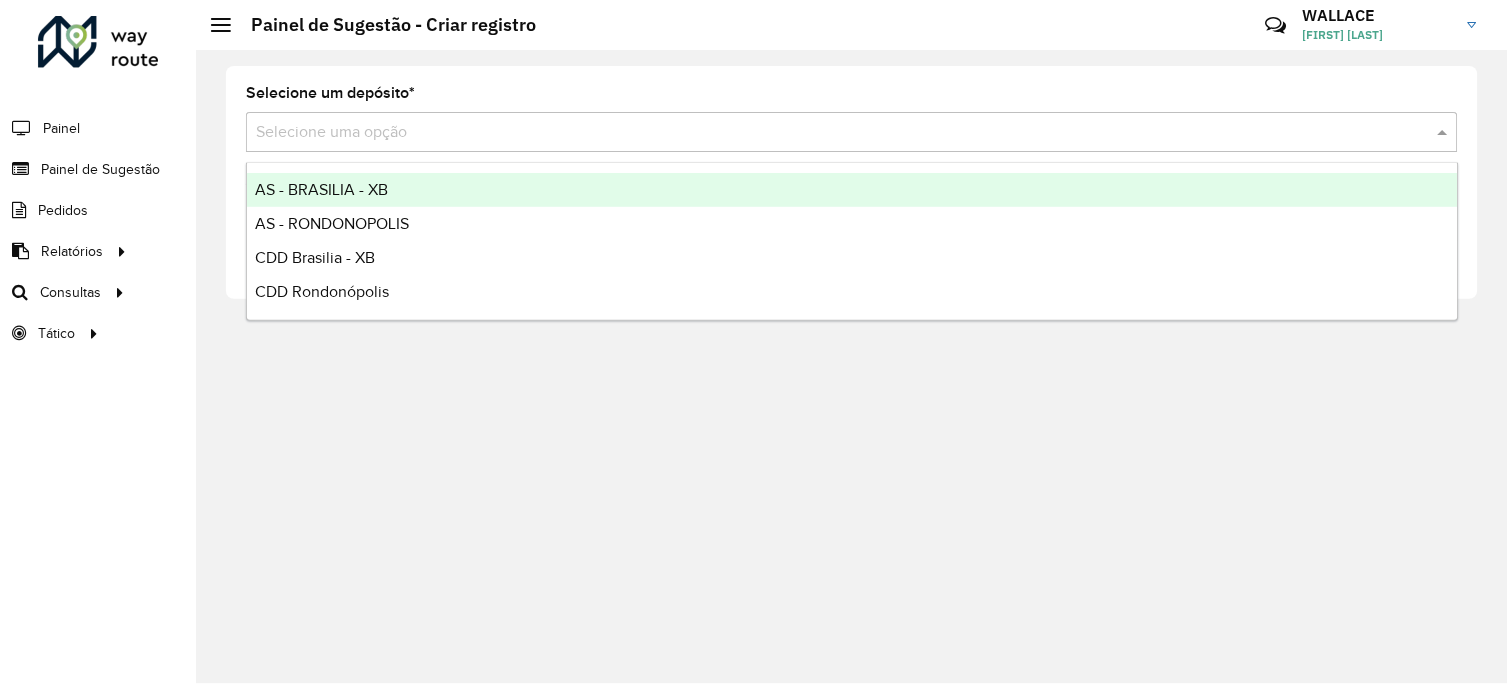 click at bounding box center [832, 133] 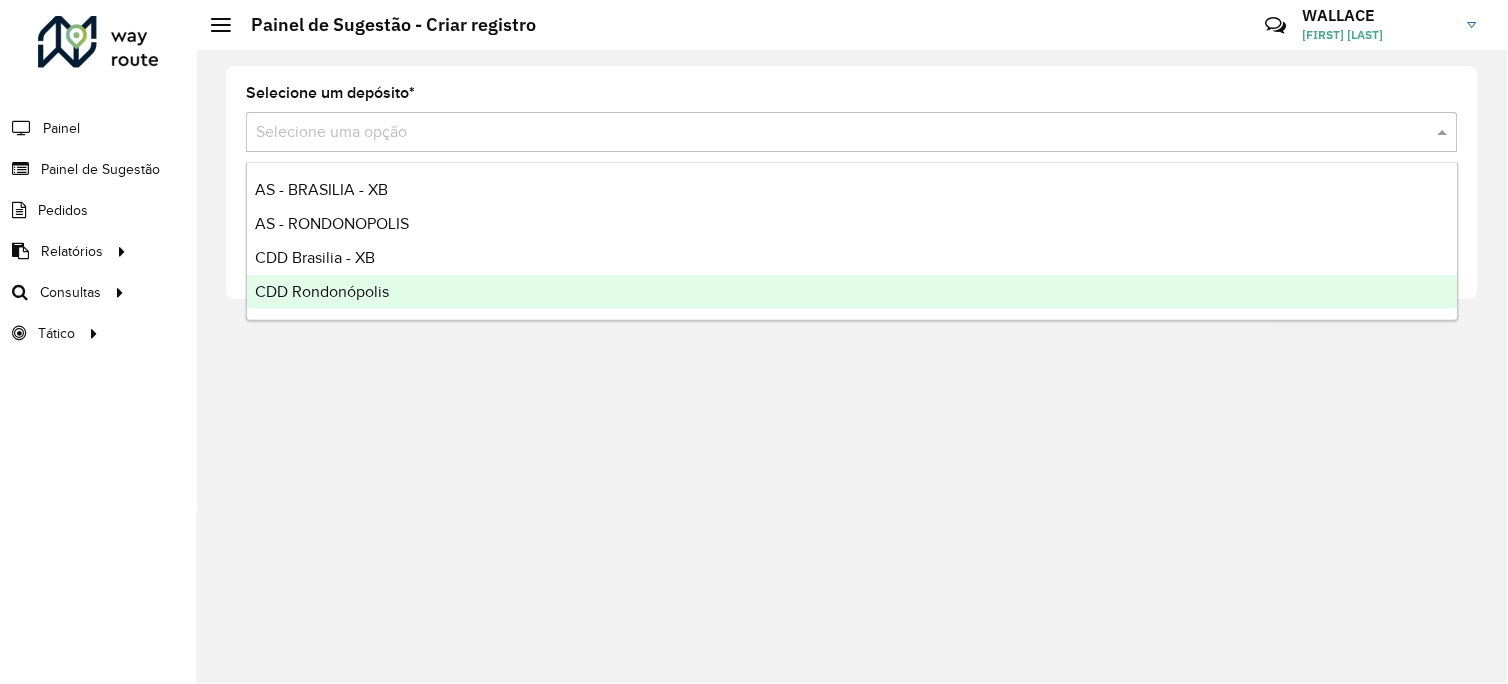 click on "CDD Rondonópolis" at bounding box center (322, 291) 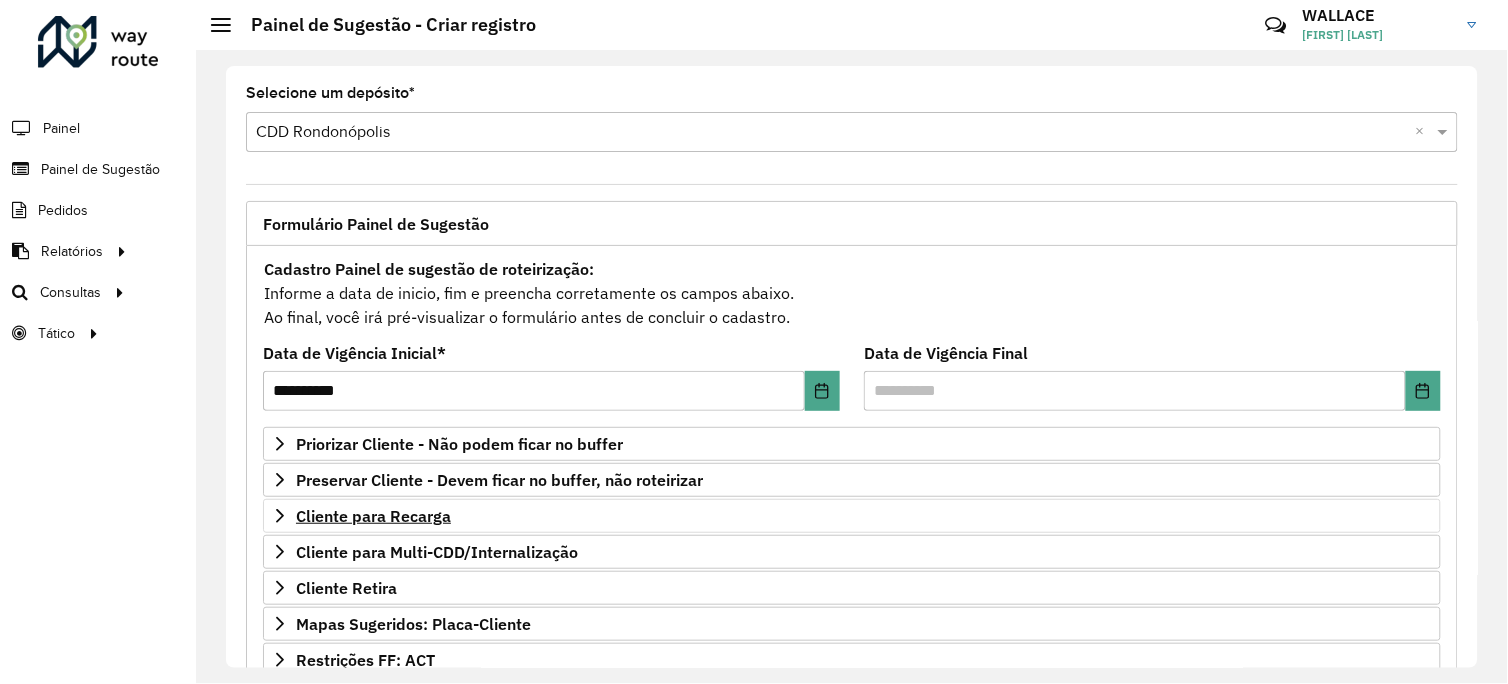 scroll, scrollTop: 315, scrollLeft: 0, axis: vertical 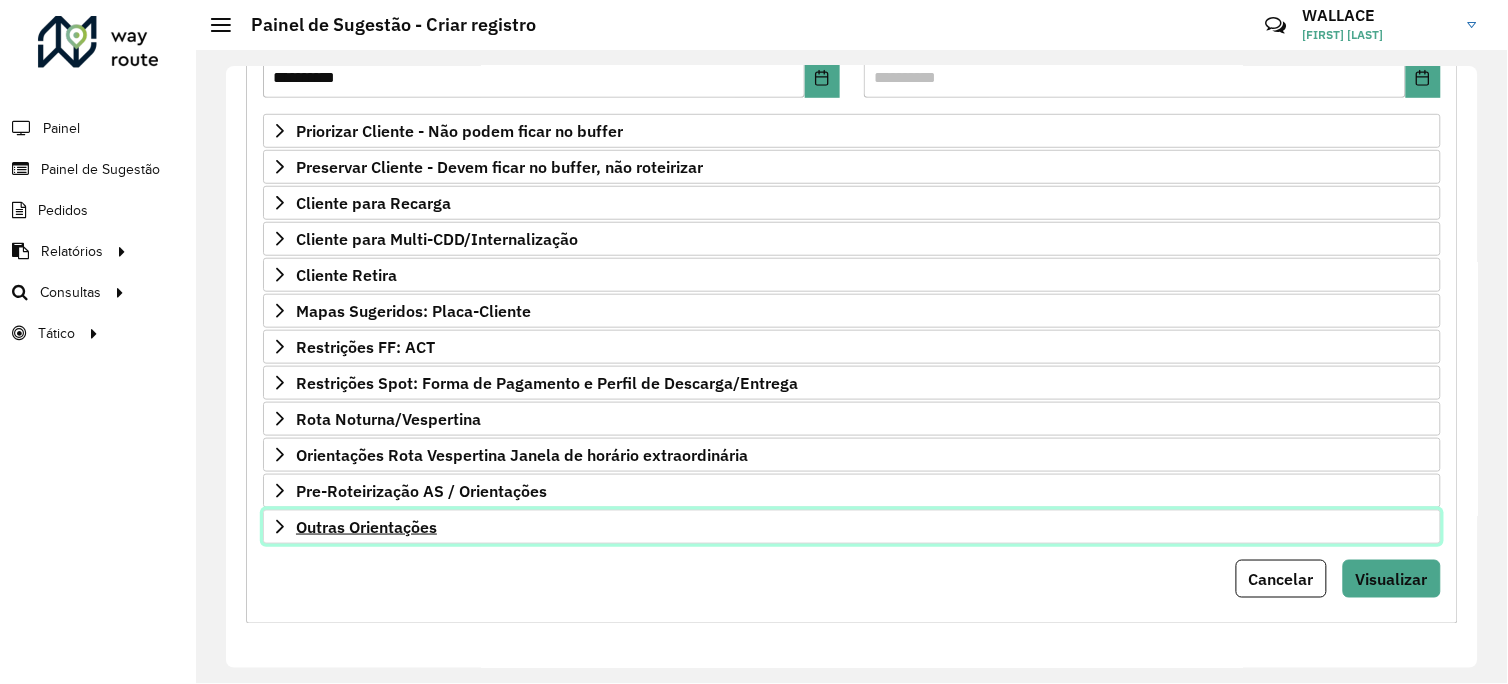 click on "Outras Orientações" at bounding box center (366, 527) 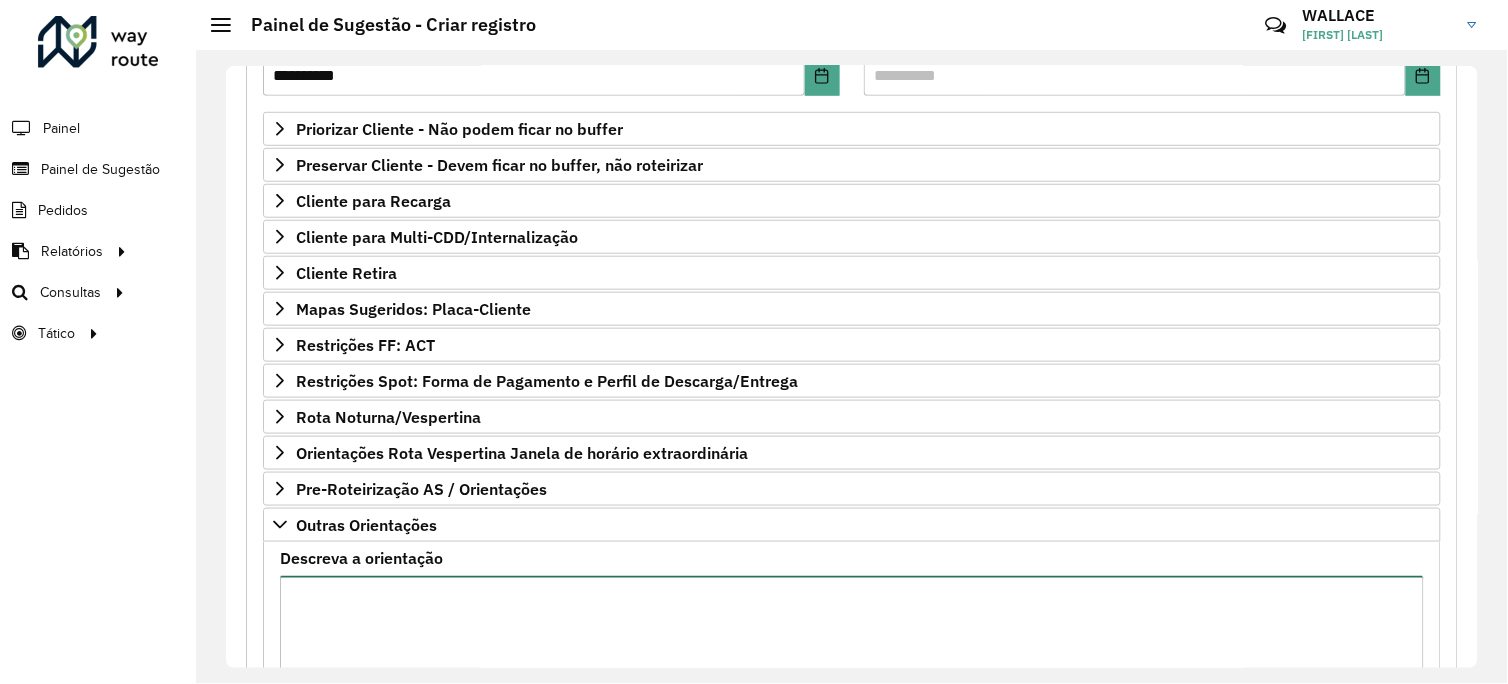 click on "Descreva a orientação" at bounding box center [852, 660] 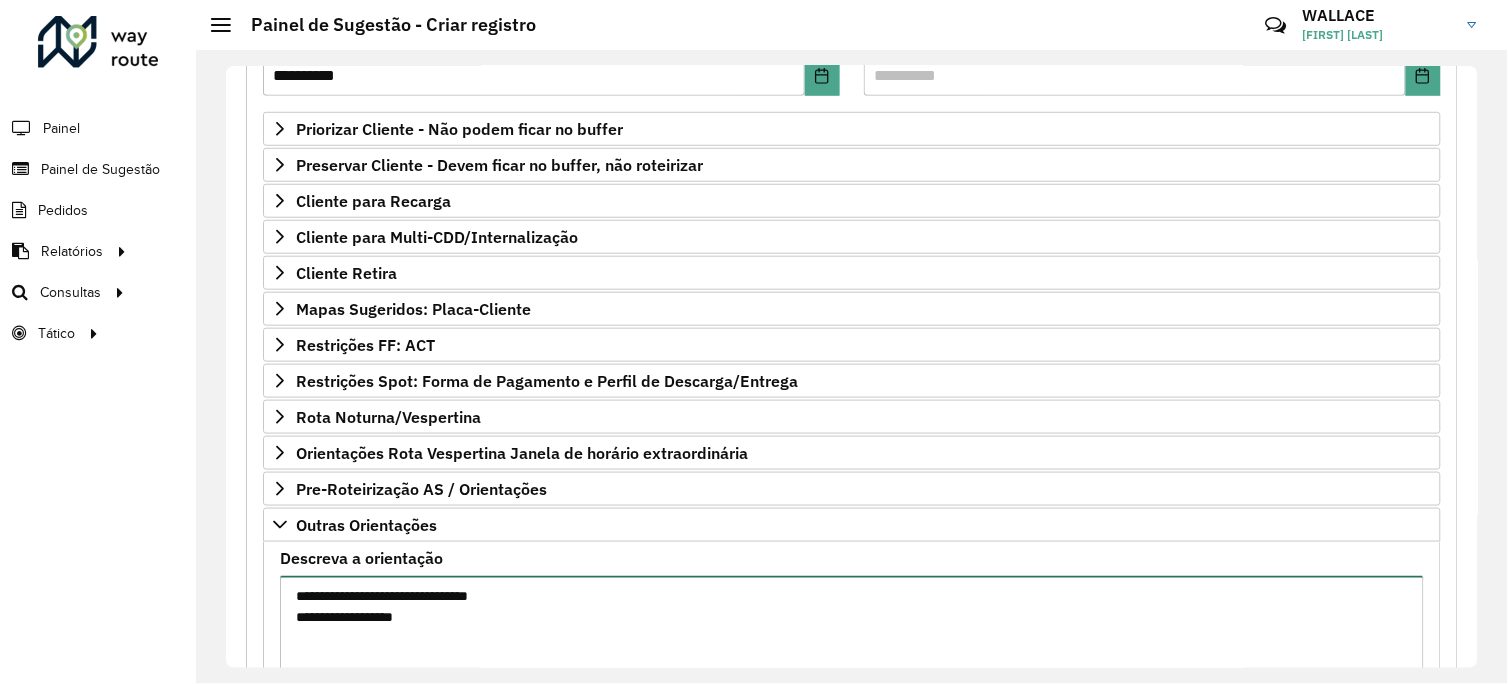 type on "**********" 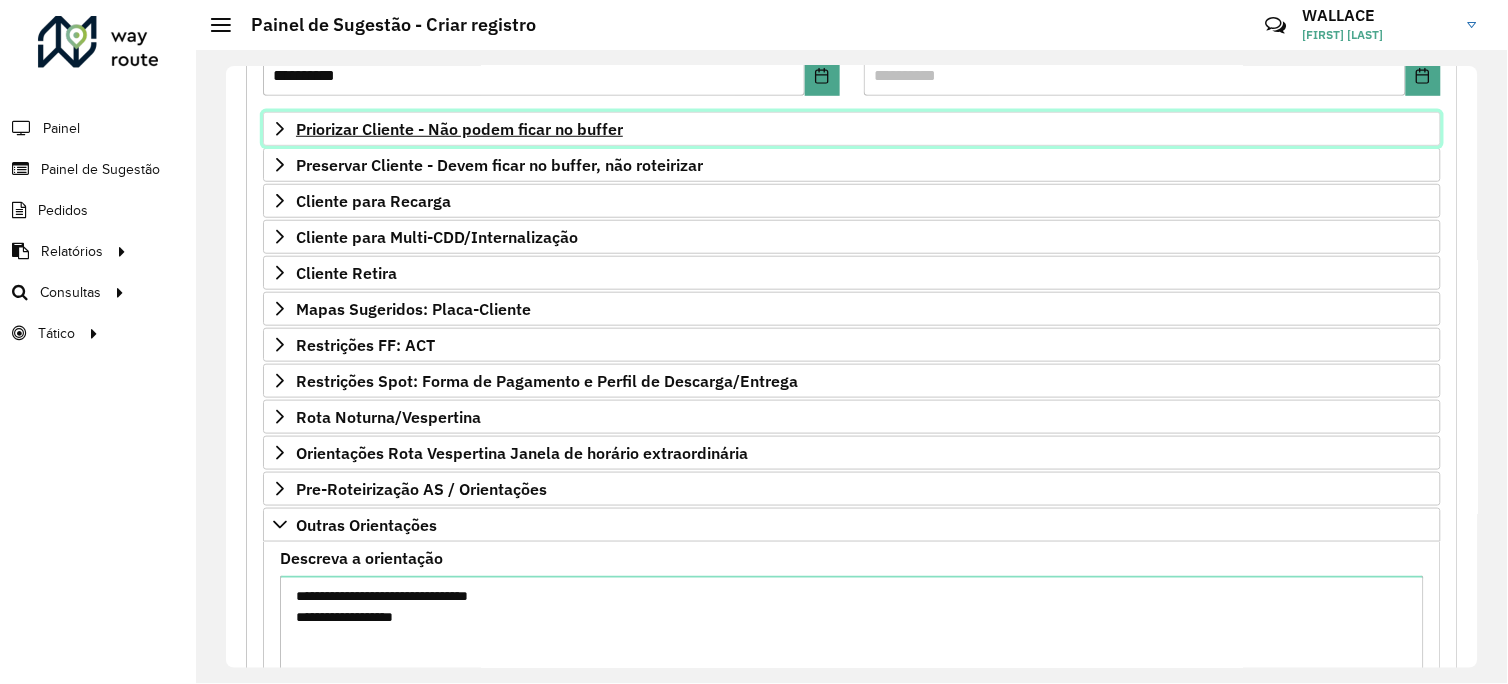 click on "Priorizar Cliente - Não podem ficar no buffer" at bounding box center (459, 129) 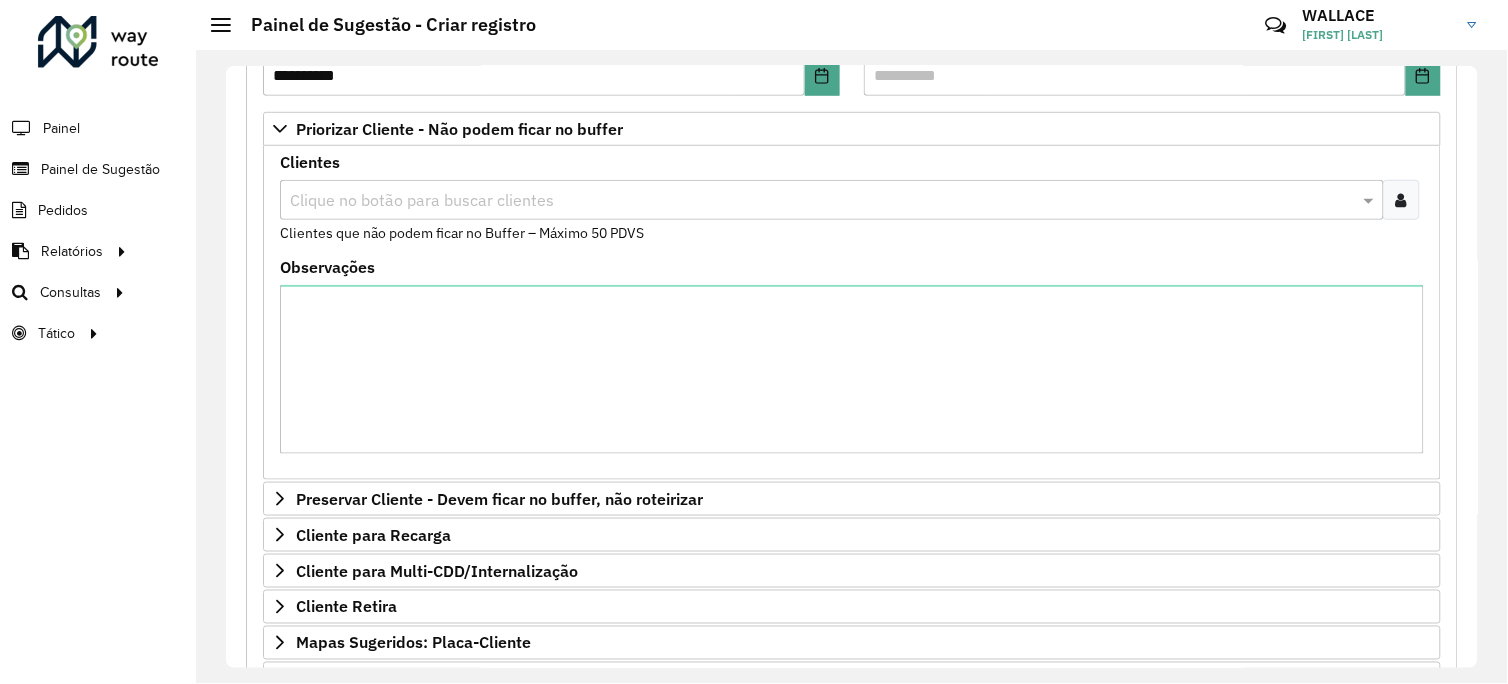 click at bounding box center (1401, 200) 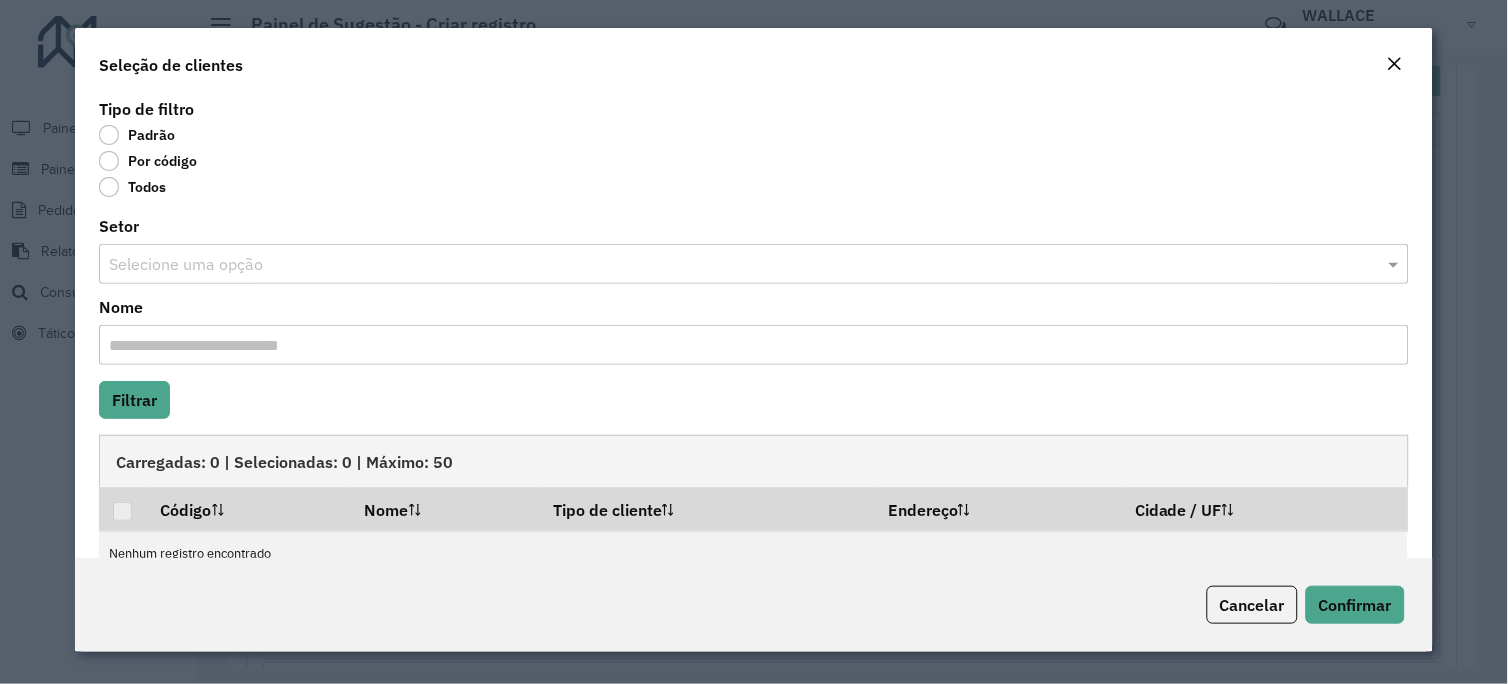 click on "Por código" 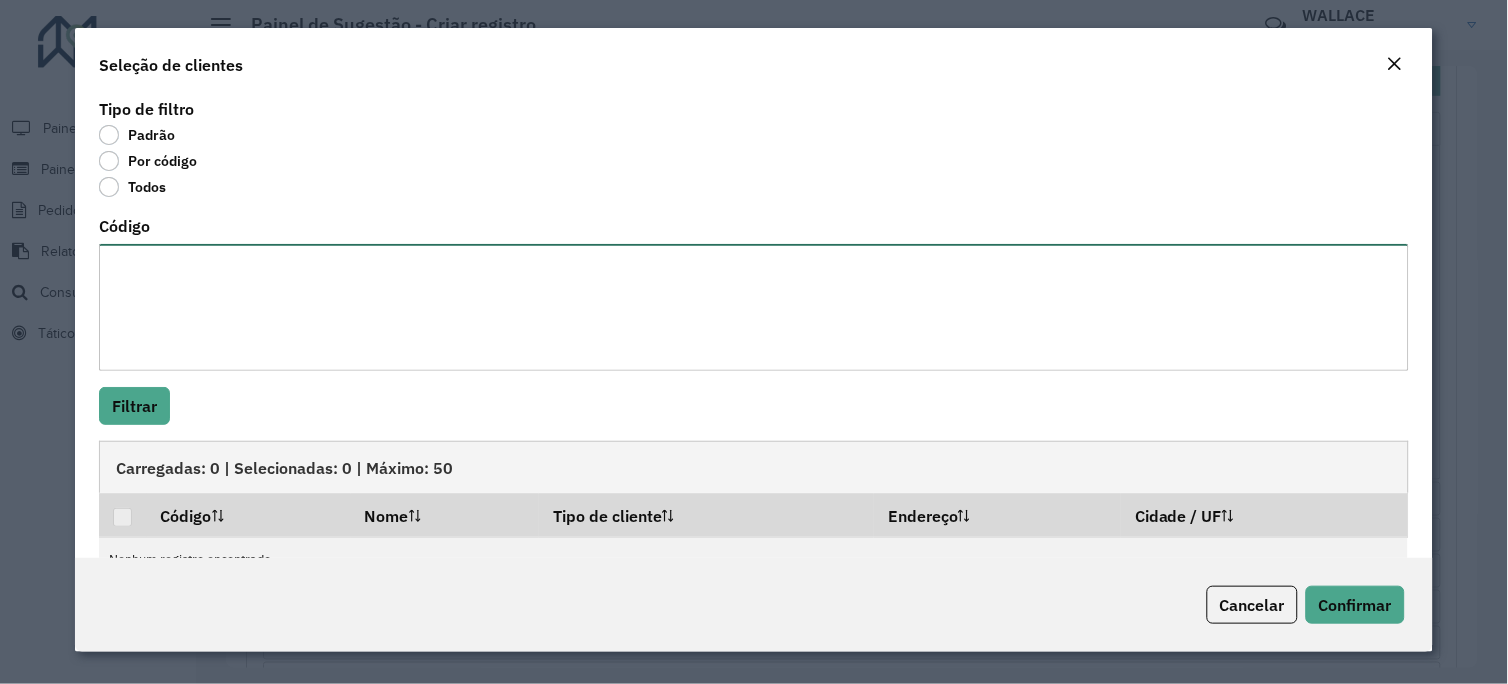 click on "Código" at bounding box center (753, 307) 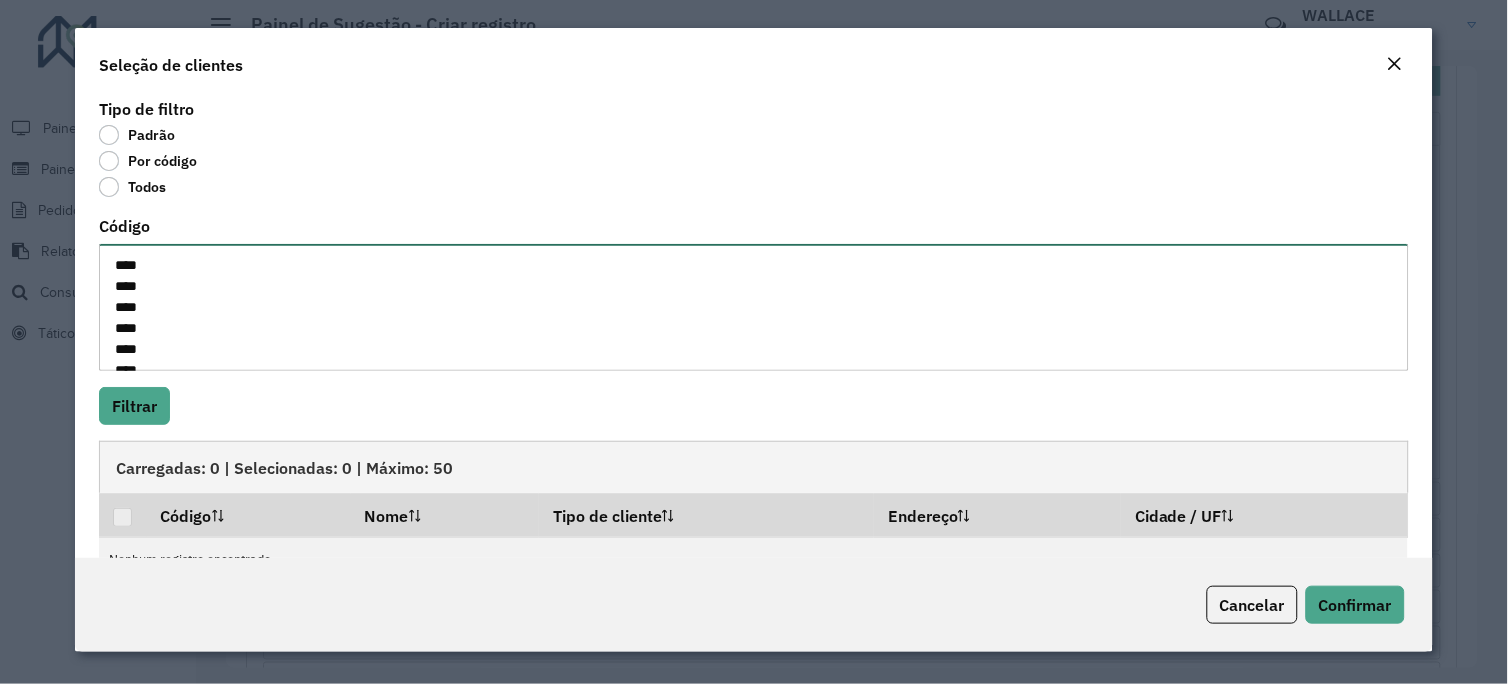 scroll, scrollTop: 512, scrollLeft: 0, axis: vertical 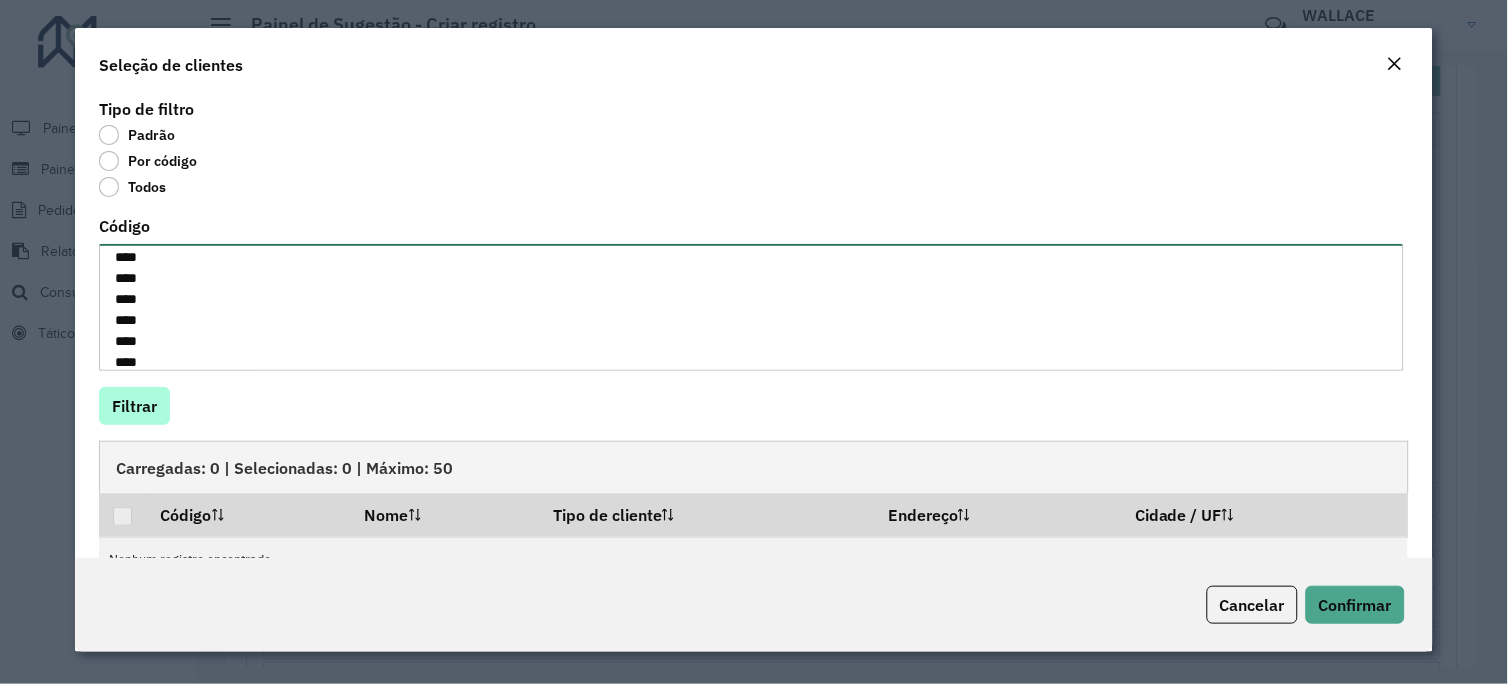 type on "****
****
****
****
****
****
****
****
****
*****
****
****
****
****
****
*****
*****
*****
****
****
****
****
**
****
****
****
****
****
****
****" 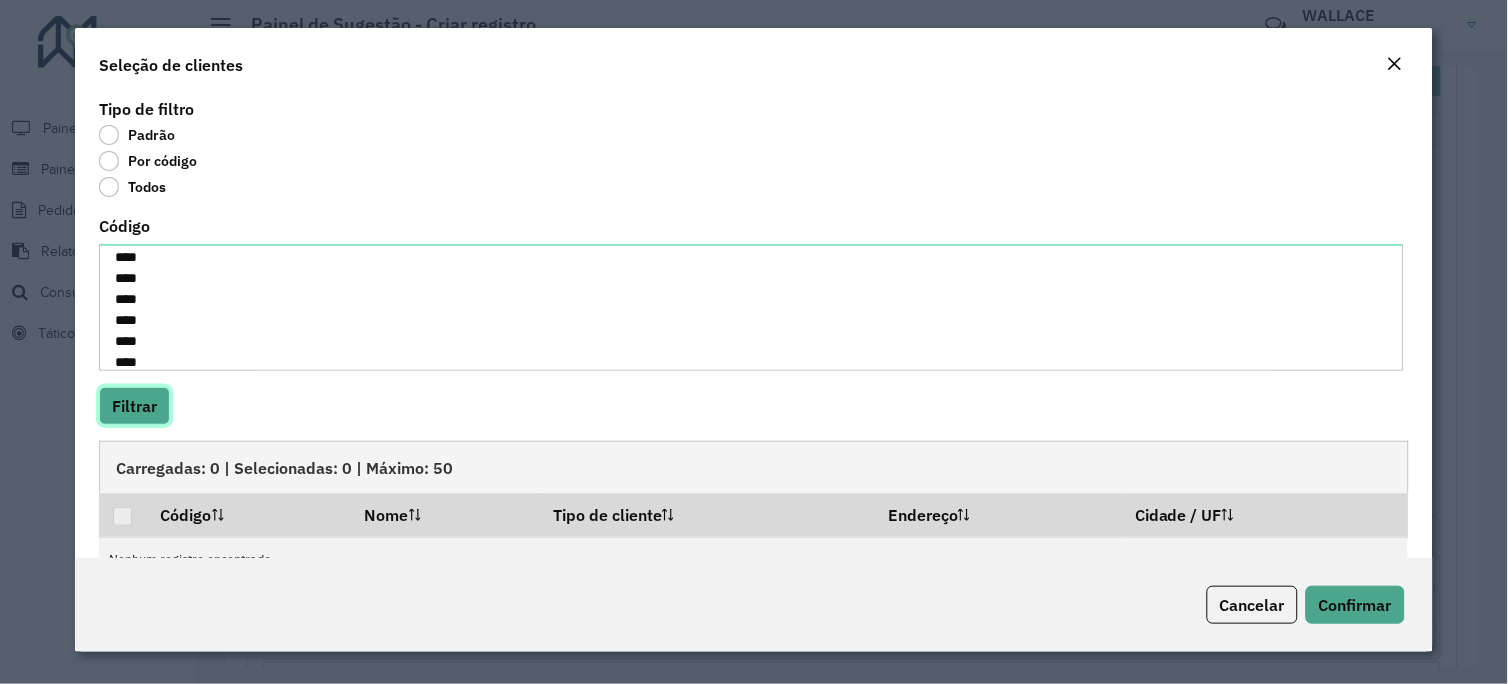 click on "Filtrar" 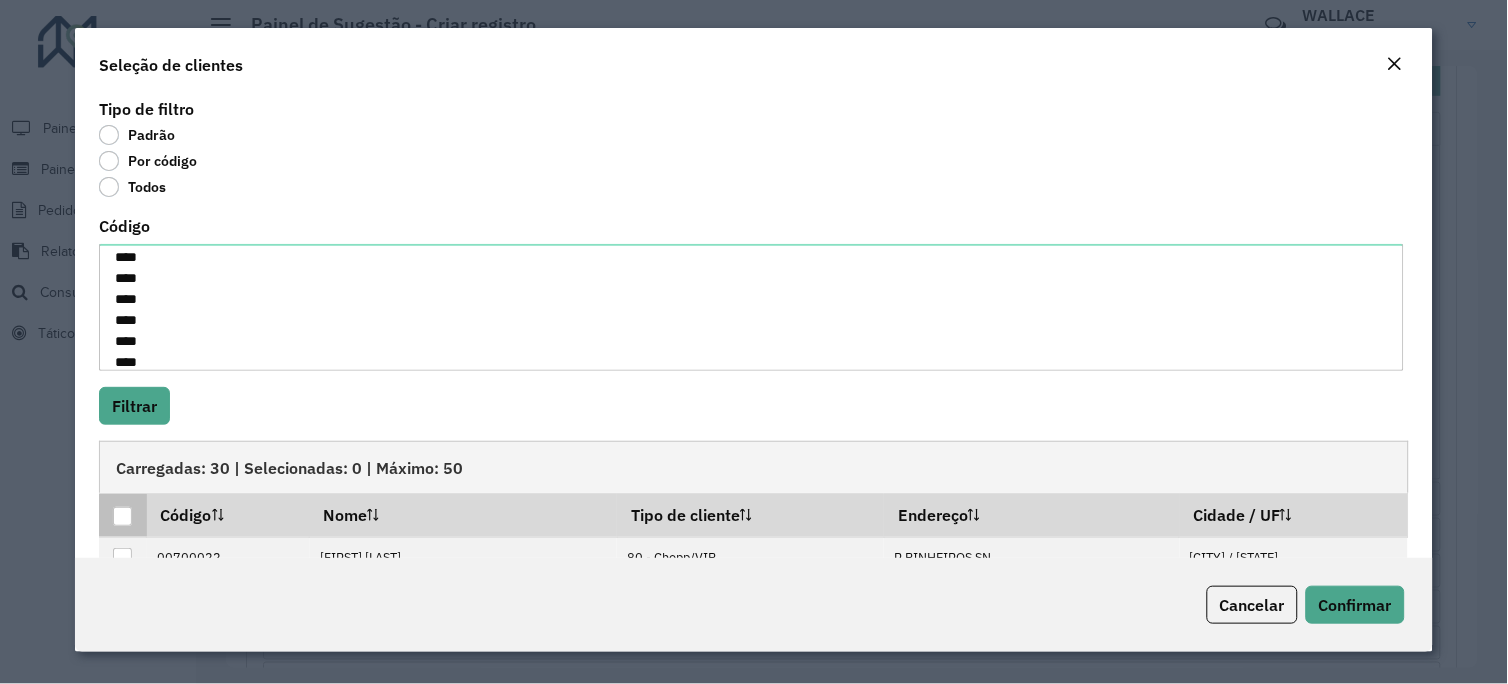 click at bounding box center [122, 516] 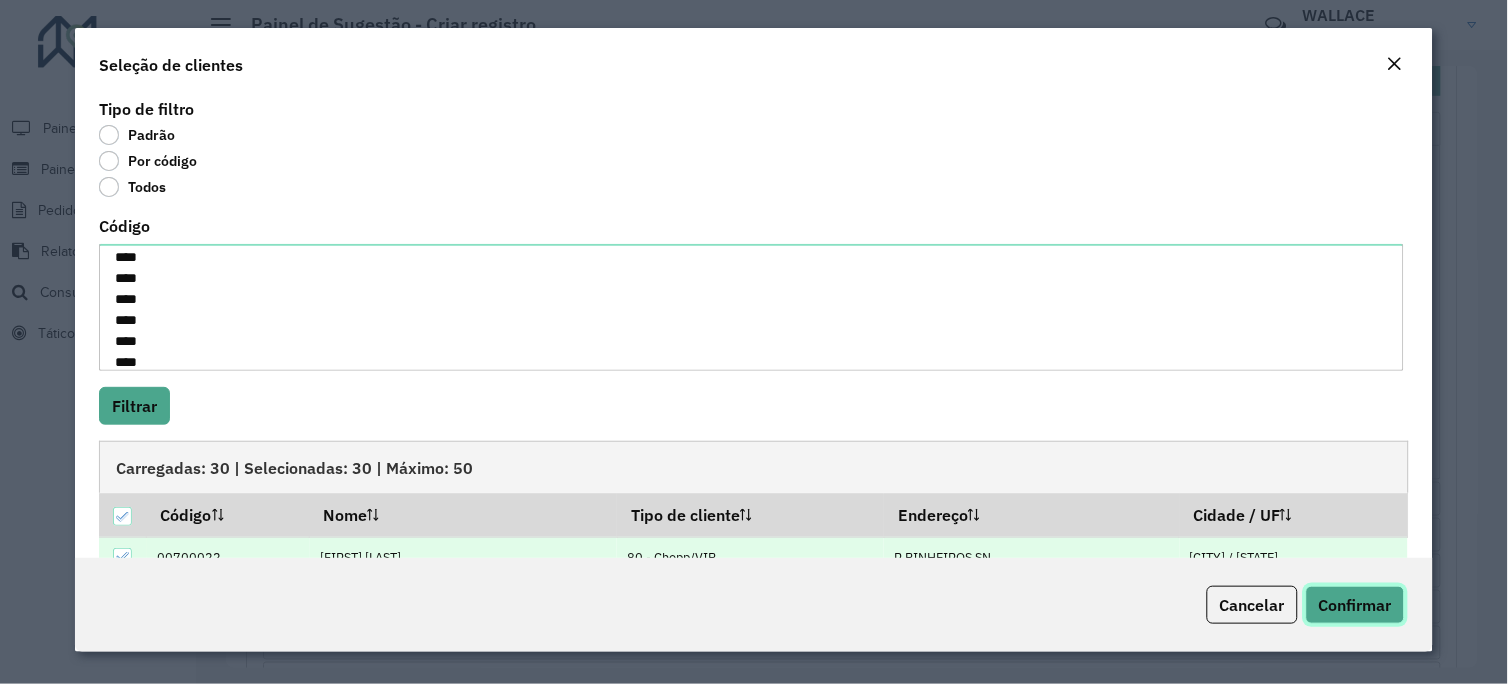click on "Confirmar" 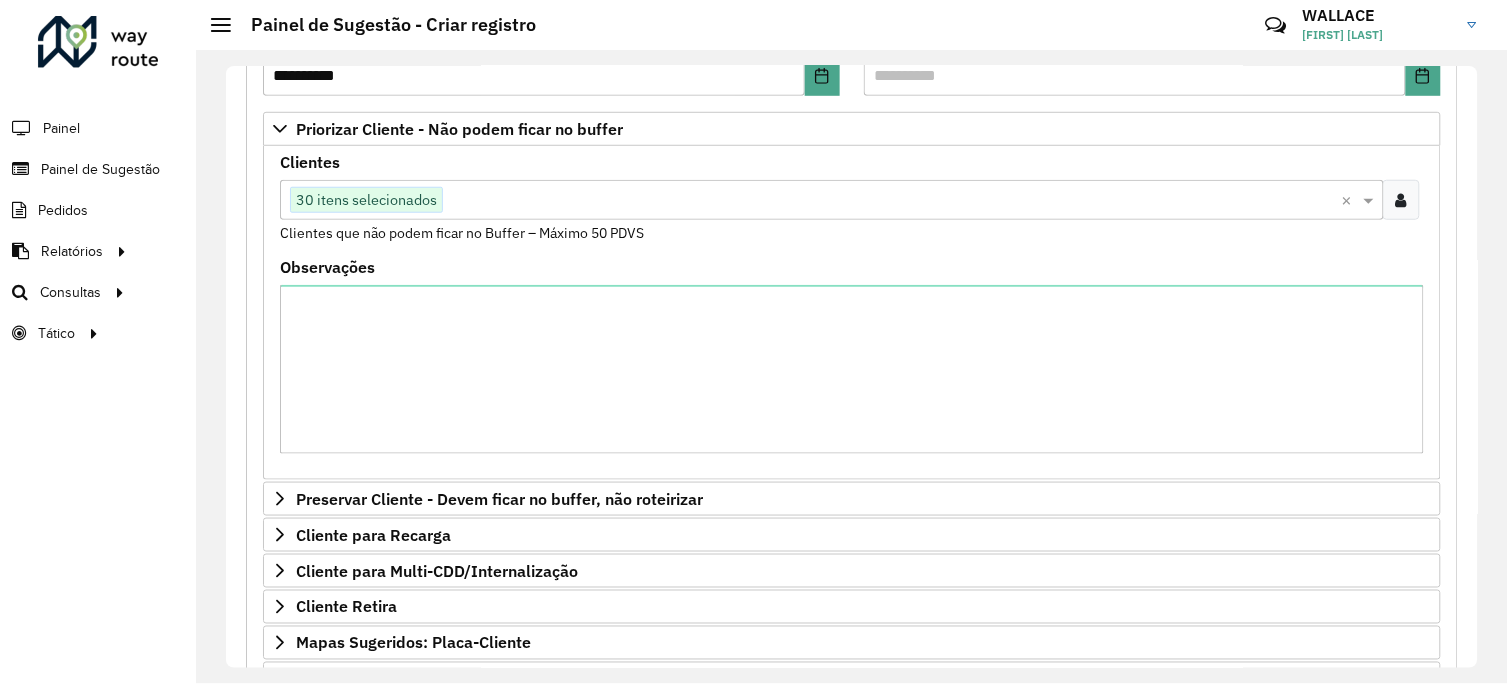 scroll, scrollTop: 880, scrollLeft: 0, axis: vertical 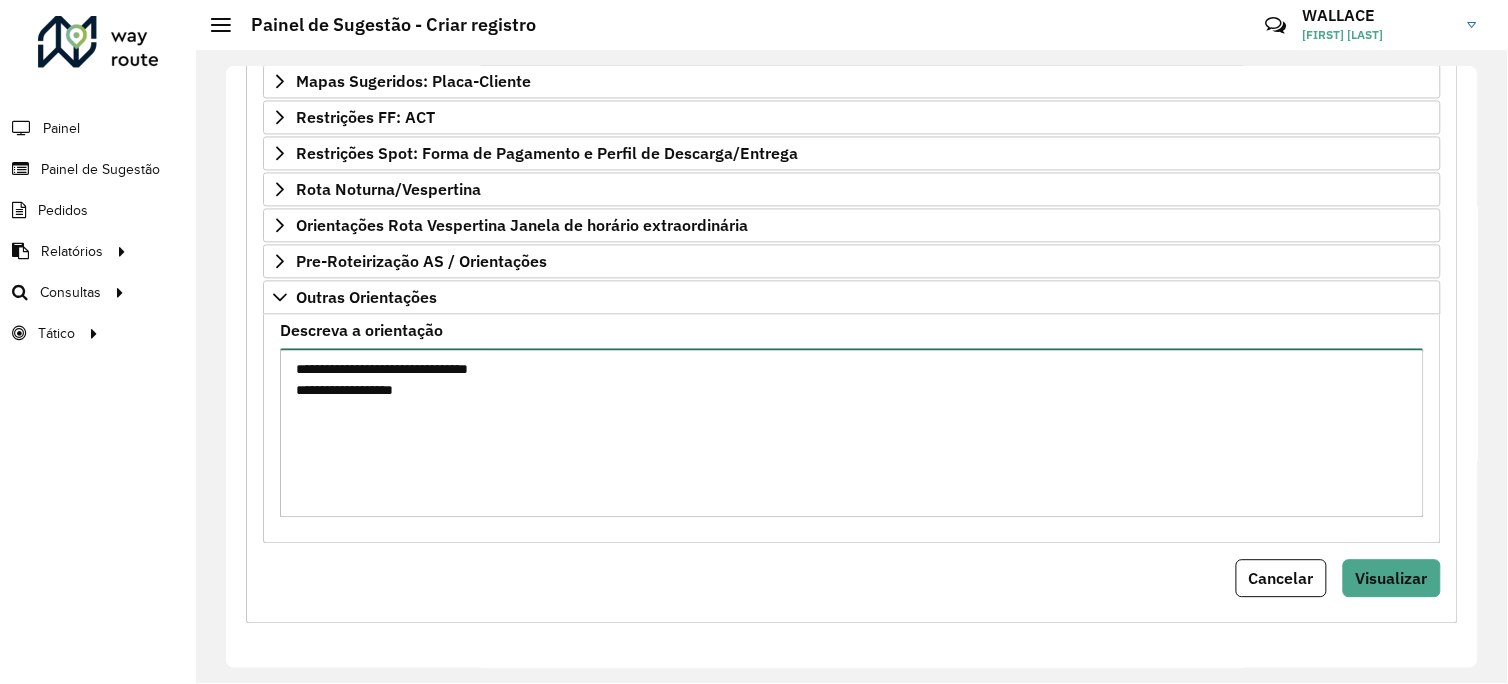 drag, startPoint x: 446, startPoint y: 373, endPoint x: 391, endPoint y: 358, distance: 57.00877 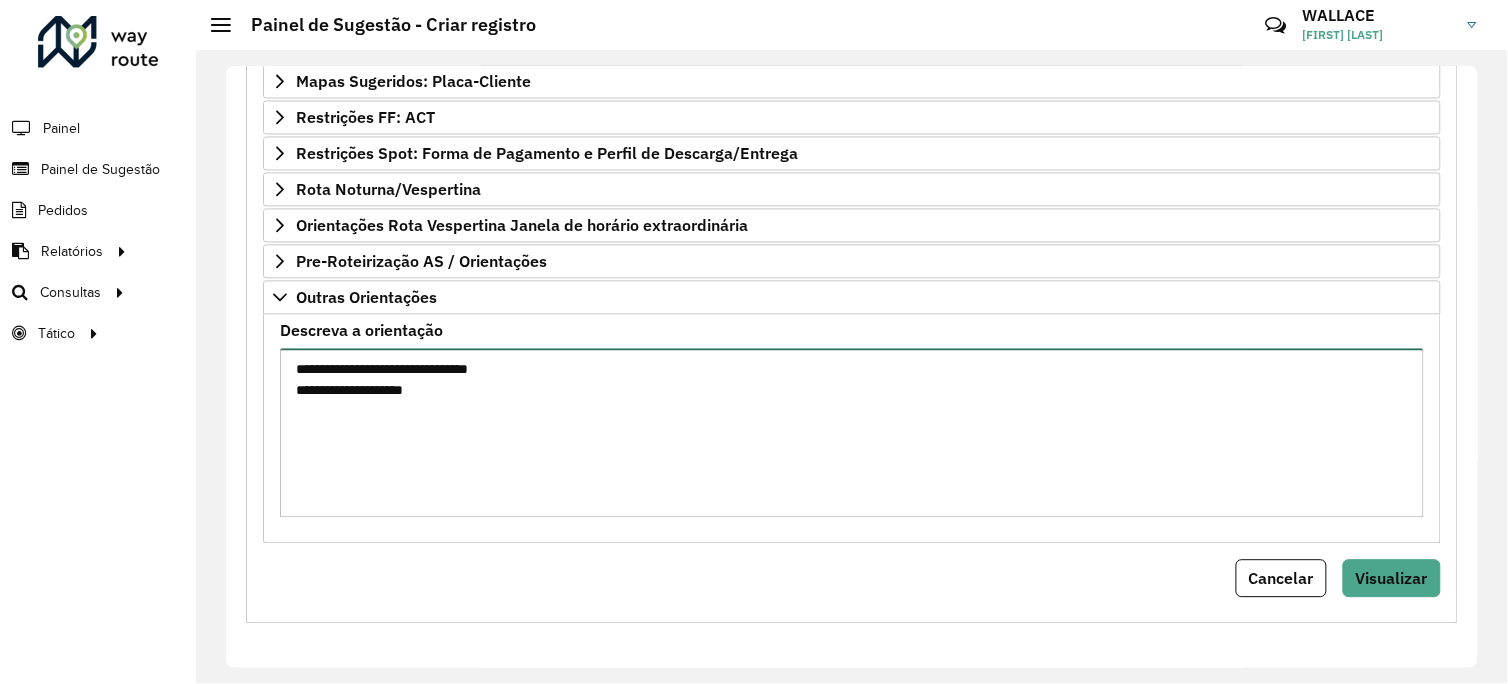 click on "**********" at bounding box center (852, 433) 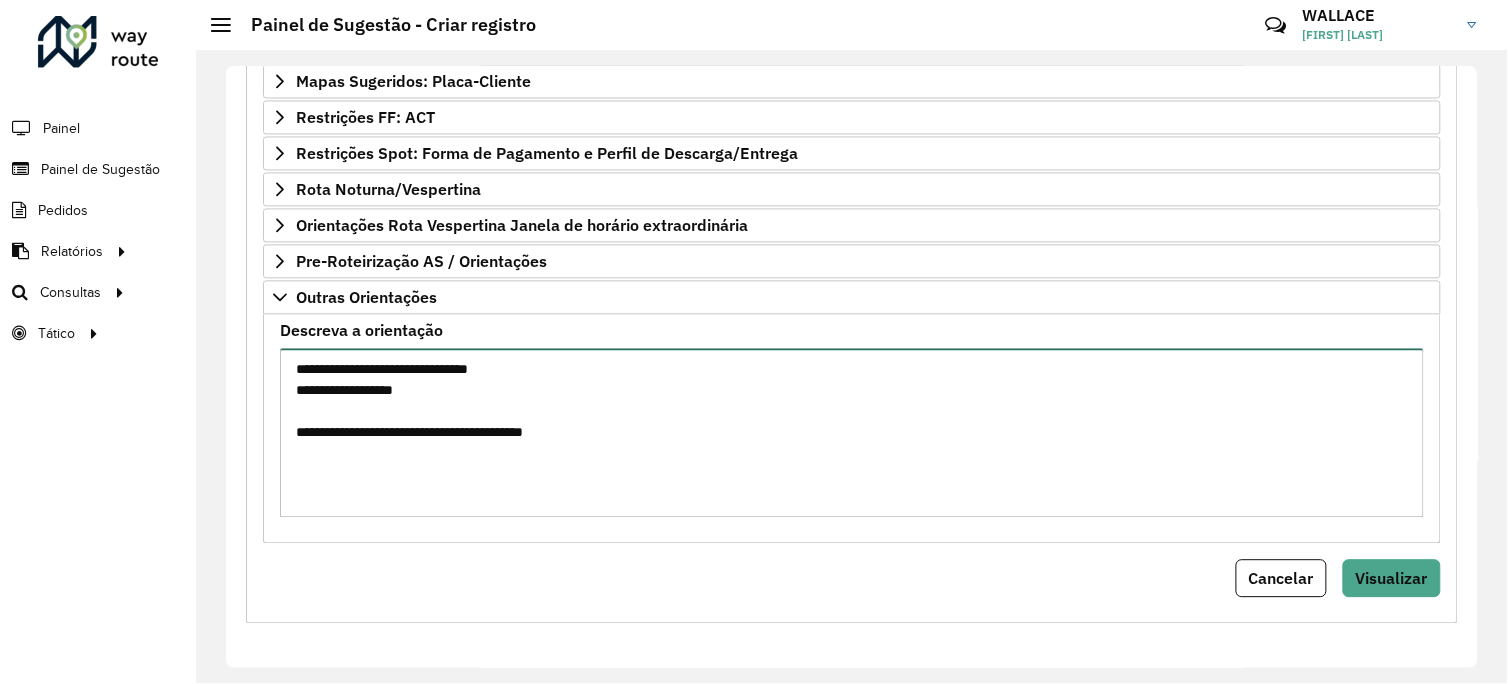 click on "**********" at bounding box center (852, 433) 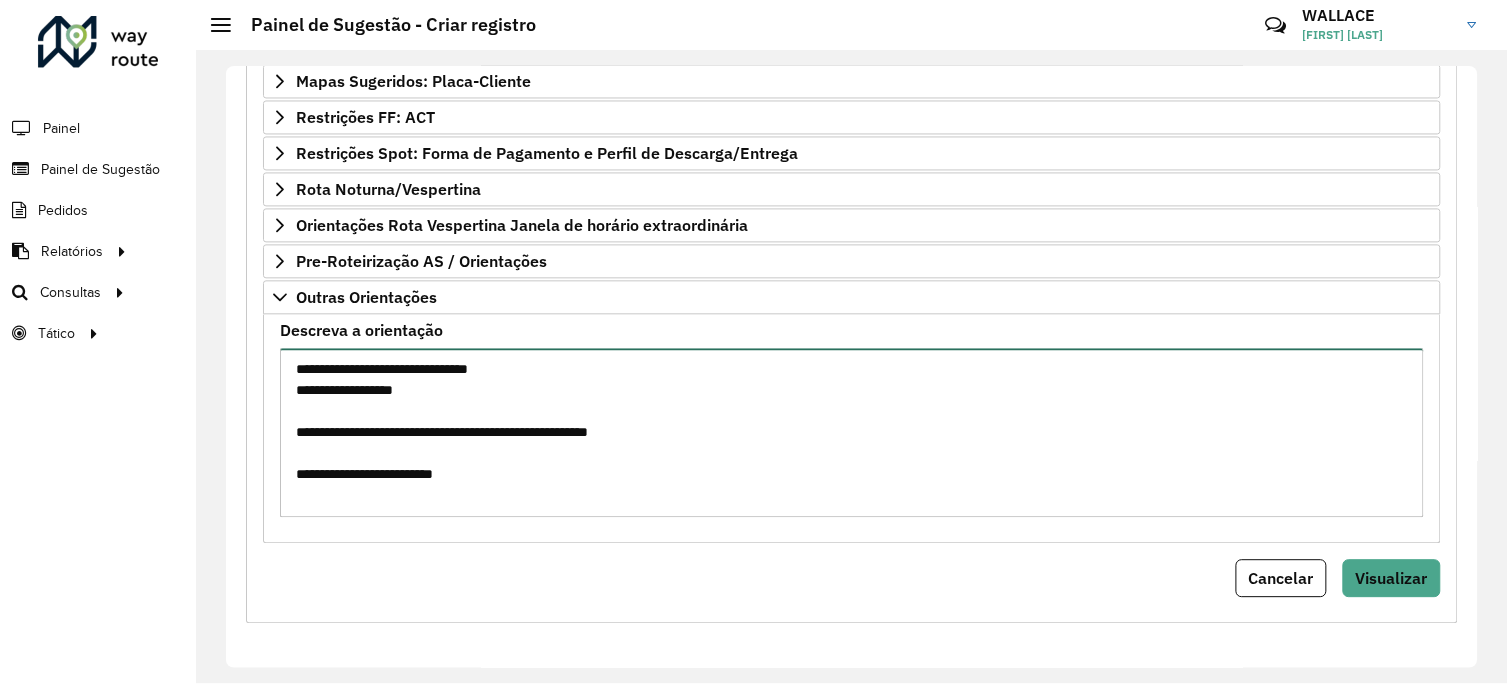 scroll, scrollTop: 8, scrollLeft: 0, axis: vertical 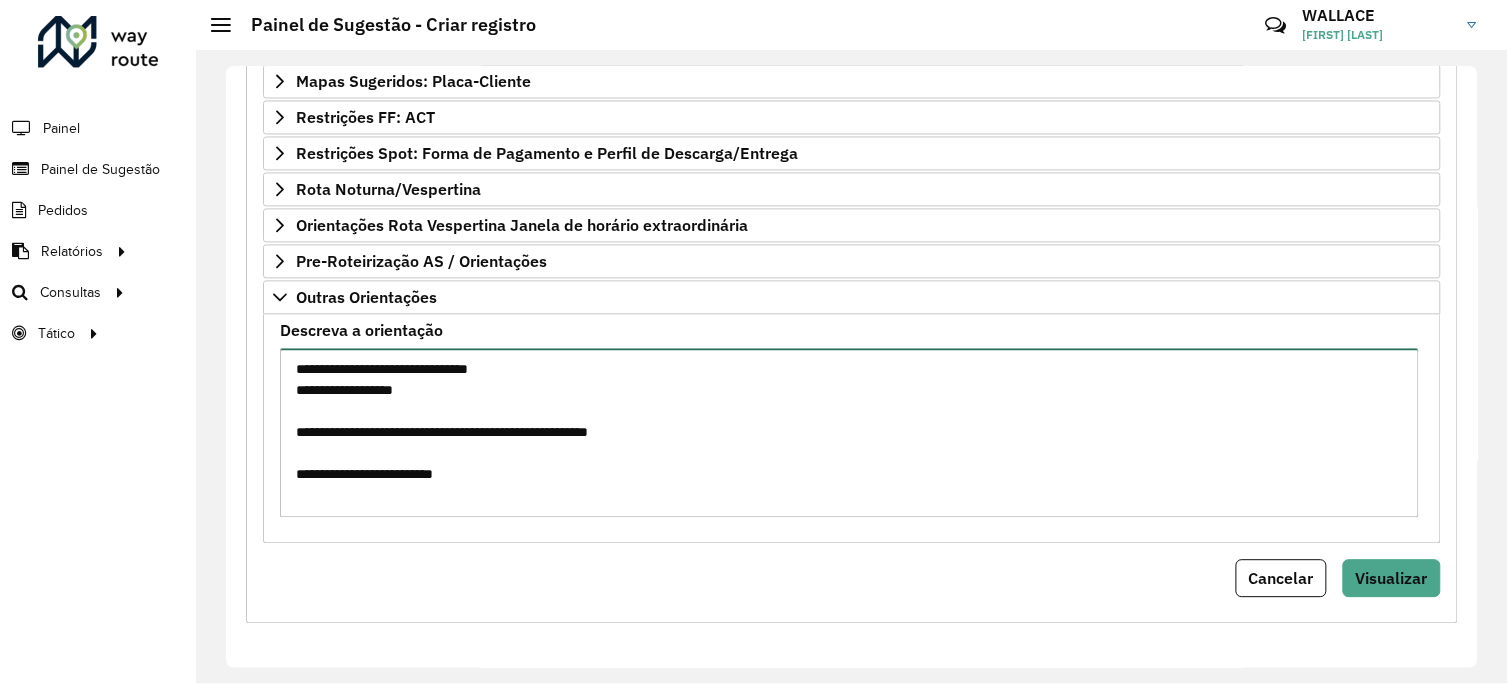 type on "**********" 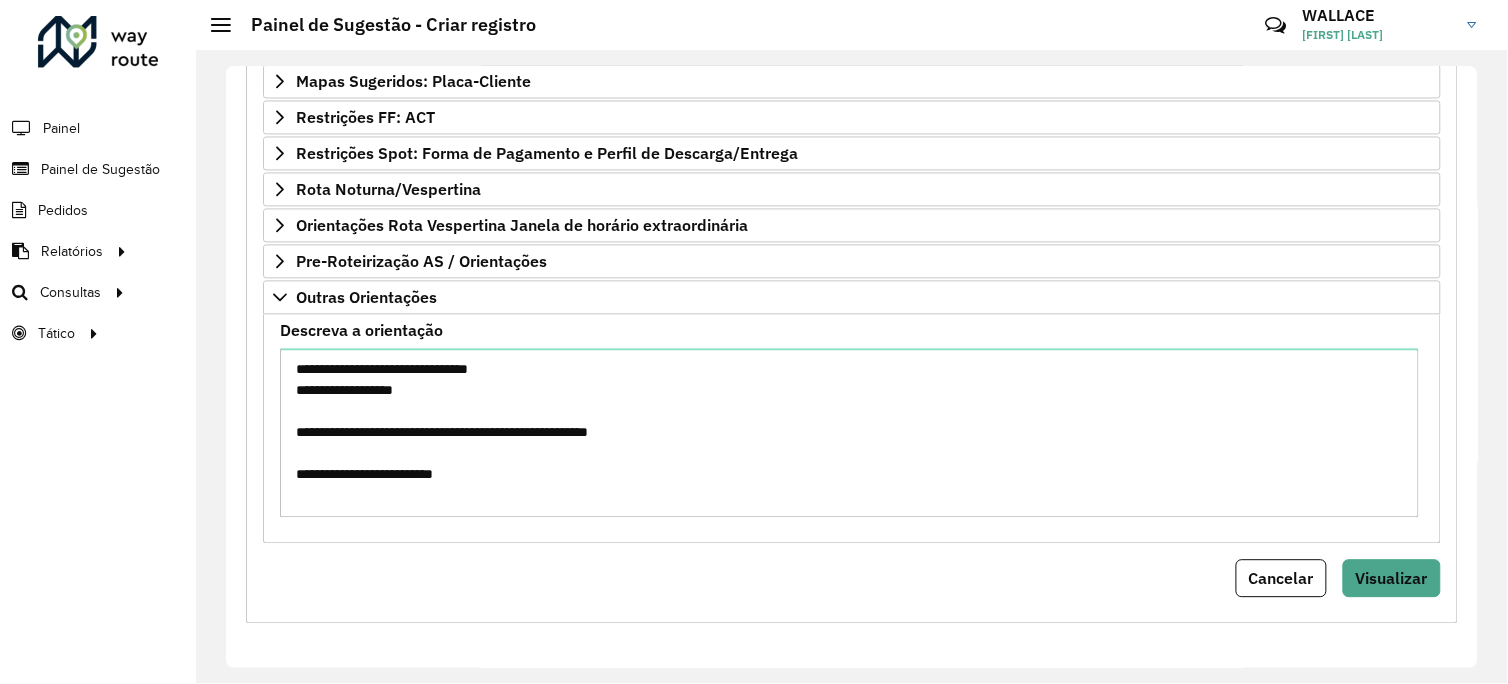 scroll, scrollTop: 0, scrollLeft: 0, axis: both 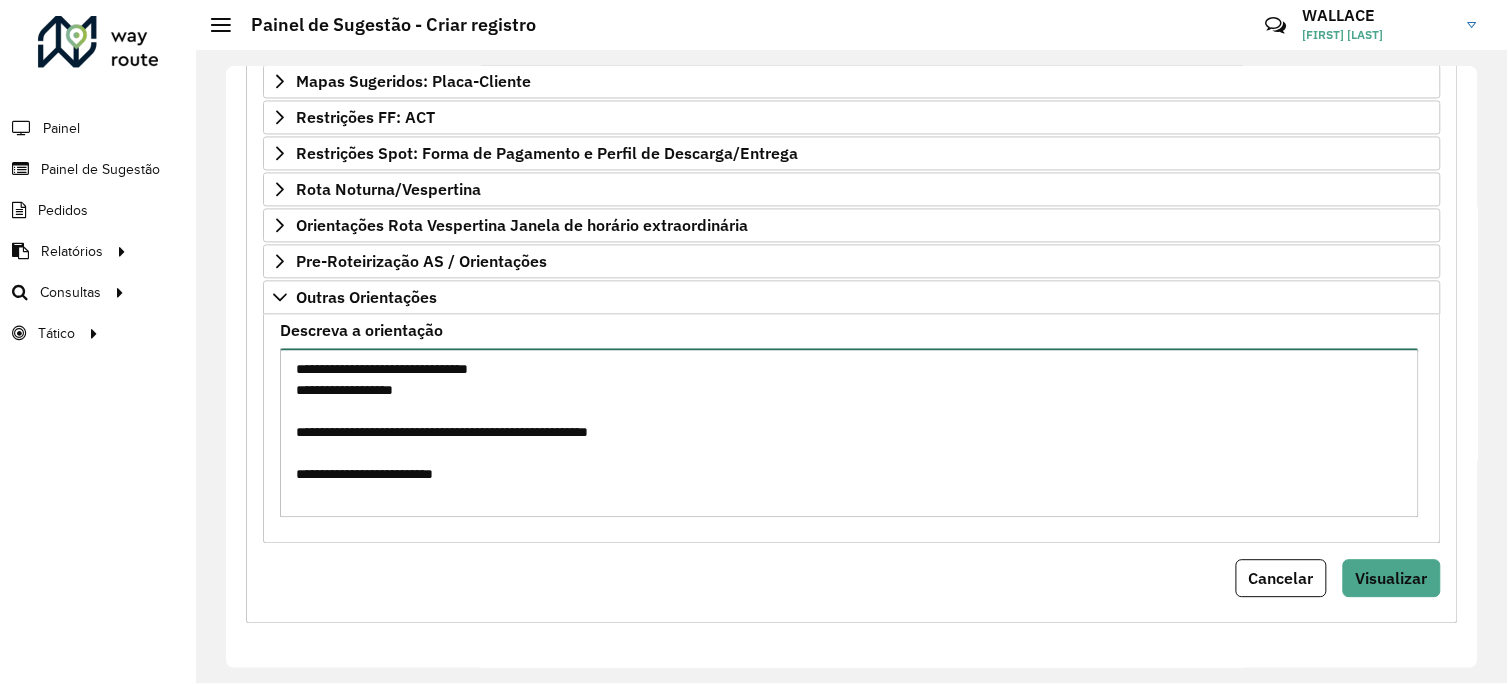 click on "**********" at bounding box center (849, 433) 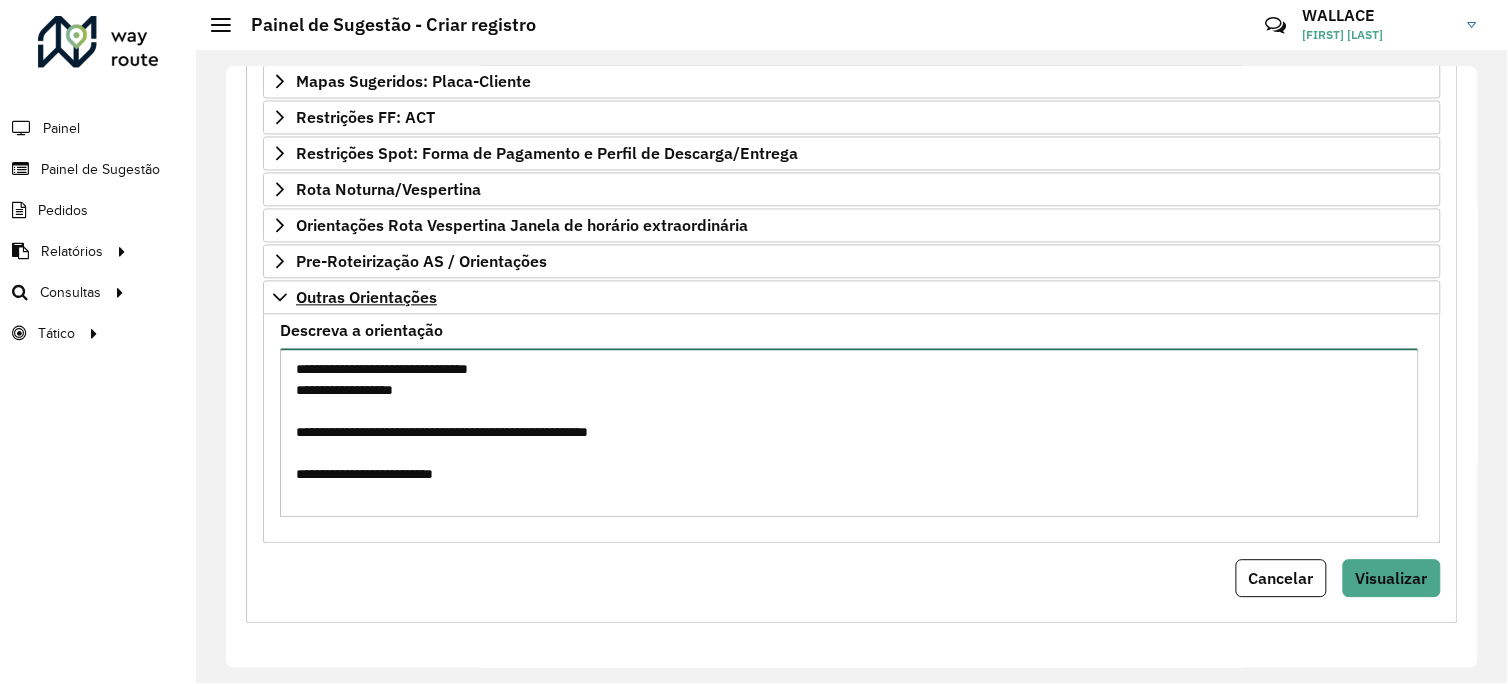 scroll, scrollTop: 768, scrollLeft: 0, axis: vertical 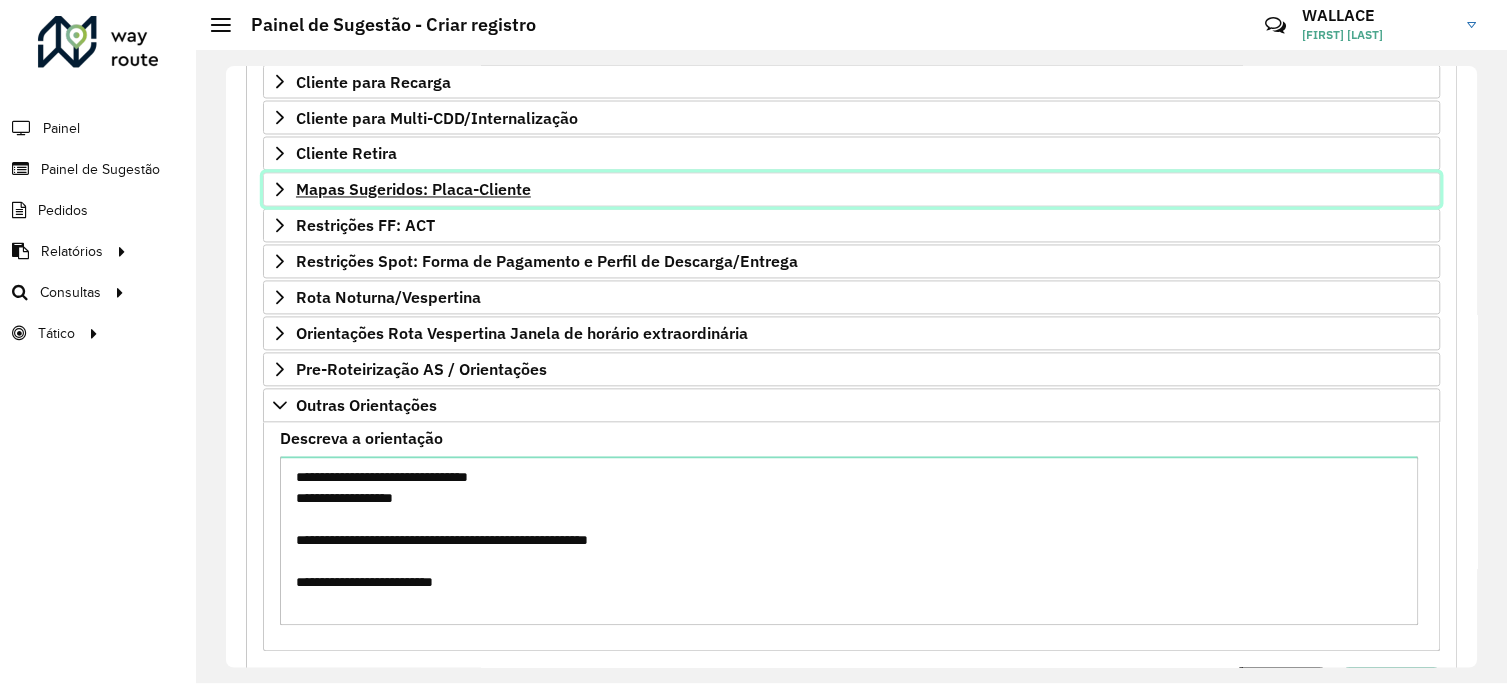 click 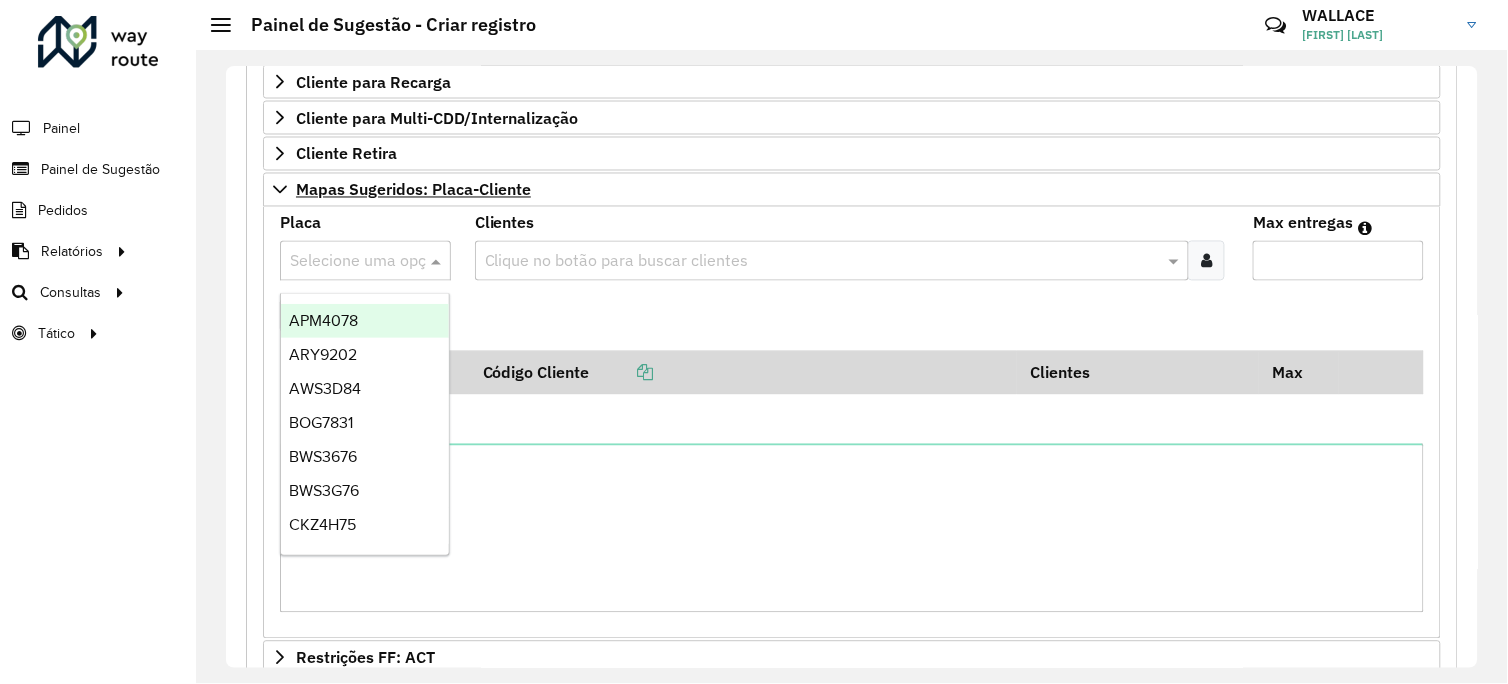 click at bounding box center [345, 262] 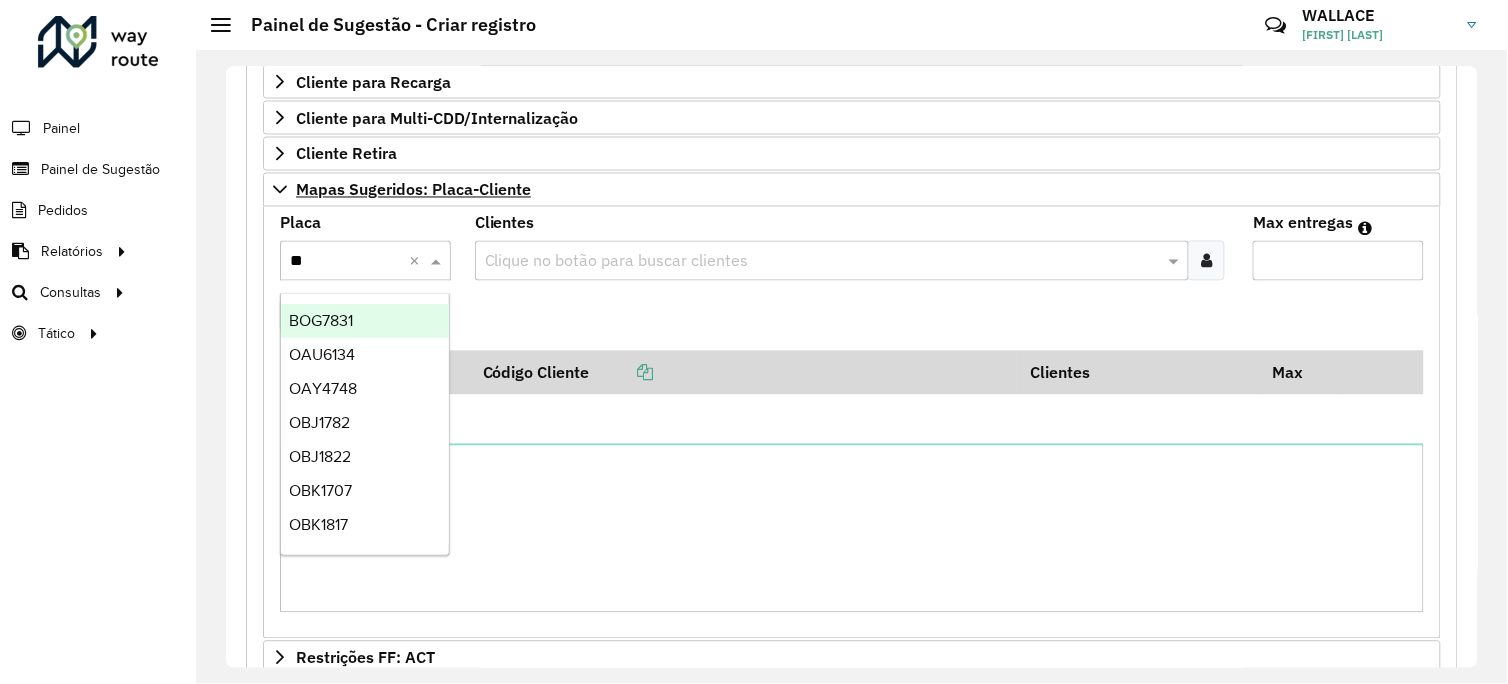 type on "***" 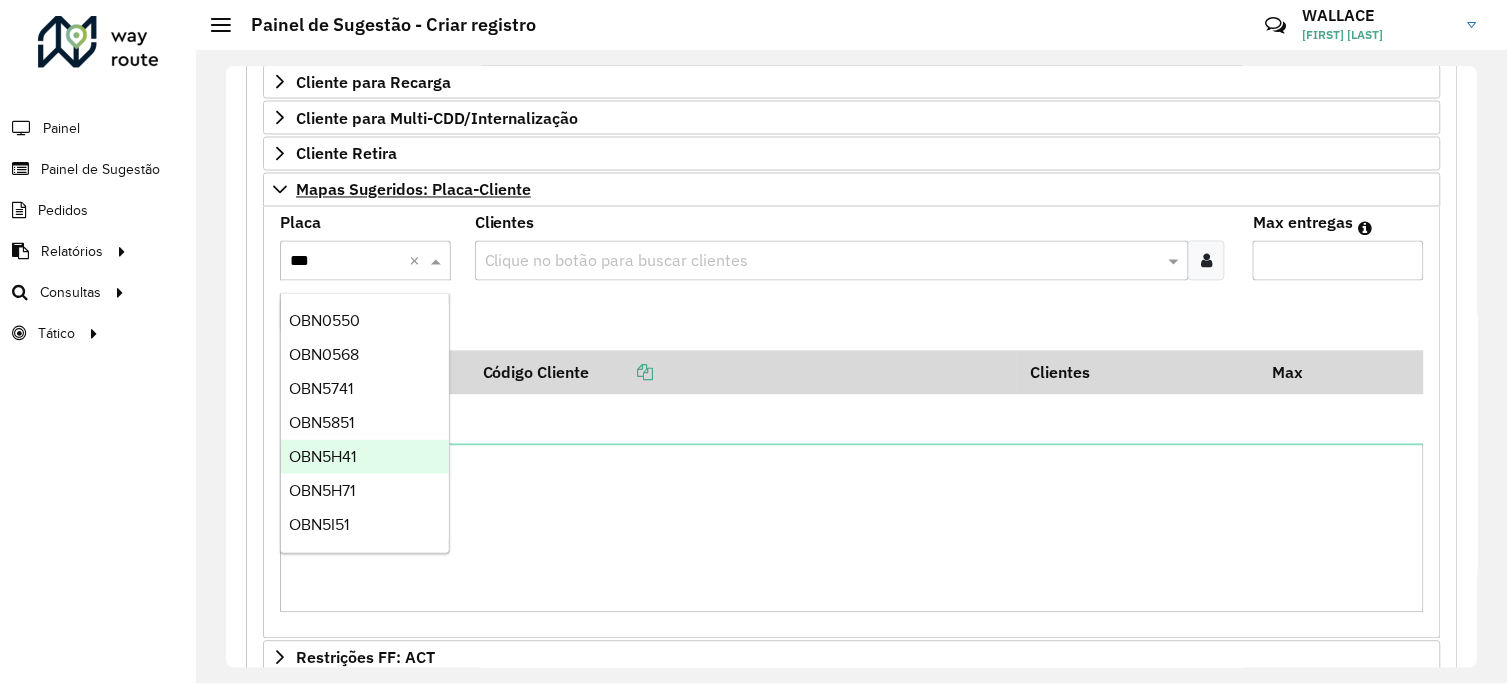 click on "OBN5H41" at bounding box center [322, 456] 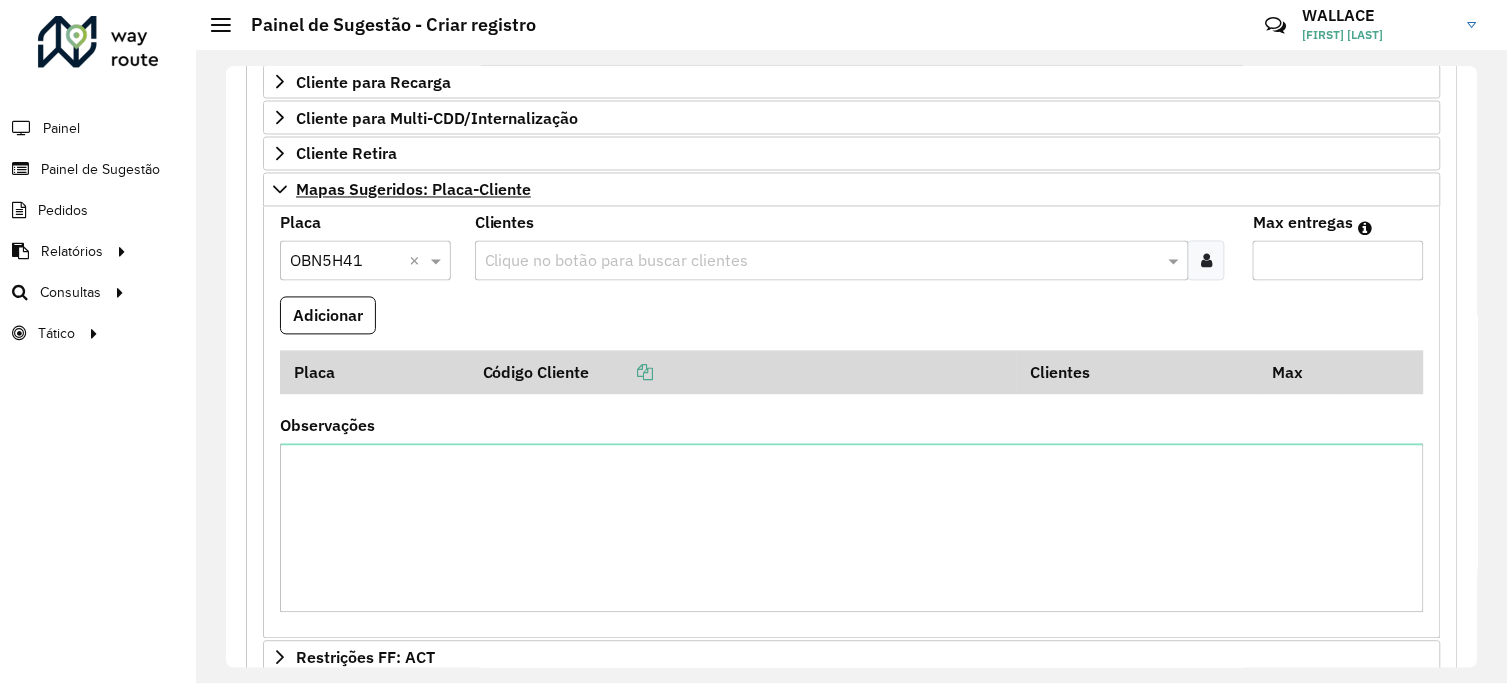 click at bounding box center (1206, 261) 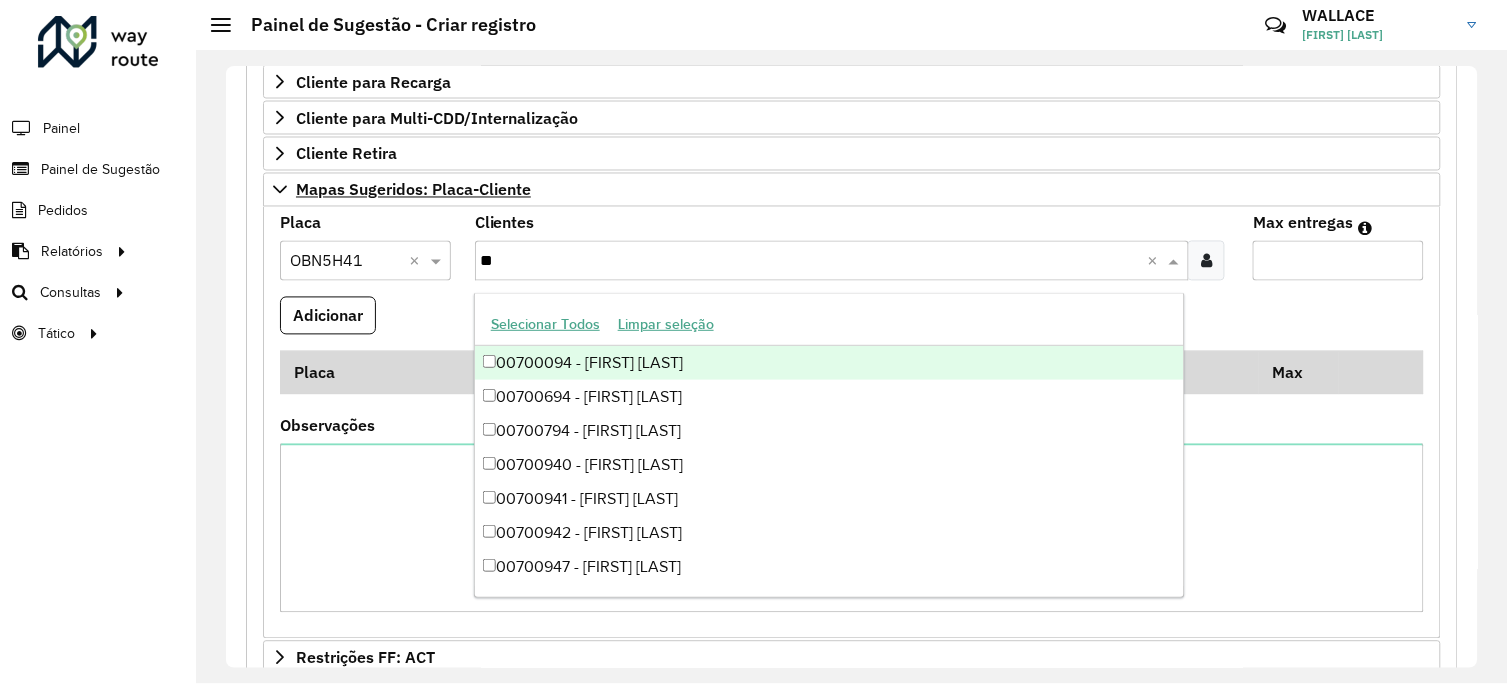 type on "***" 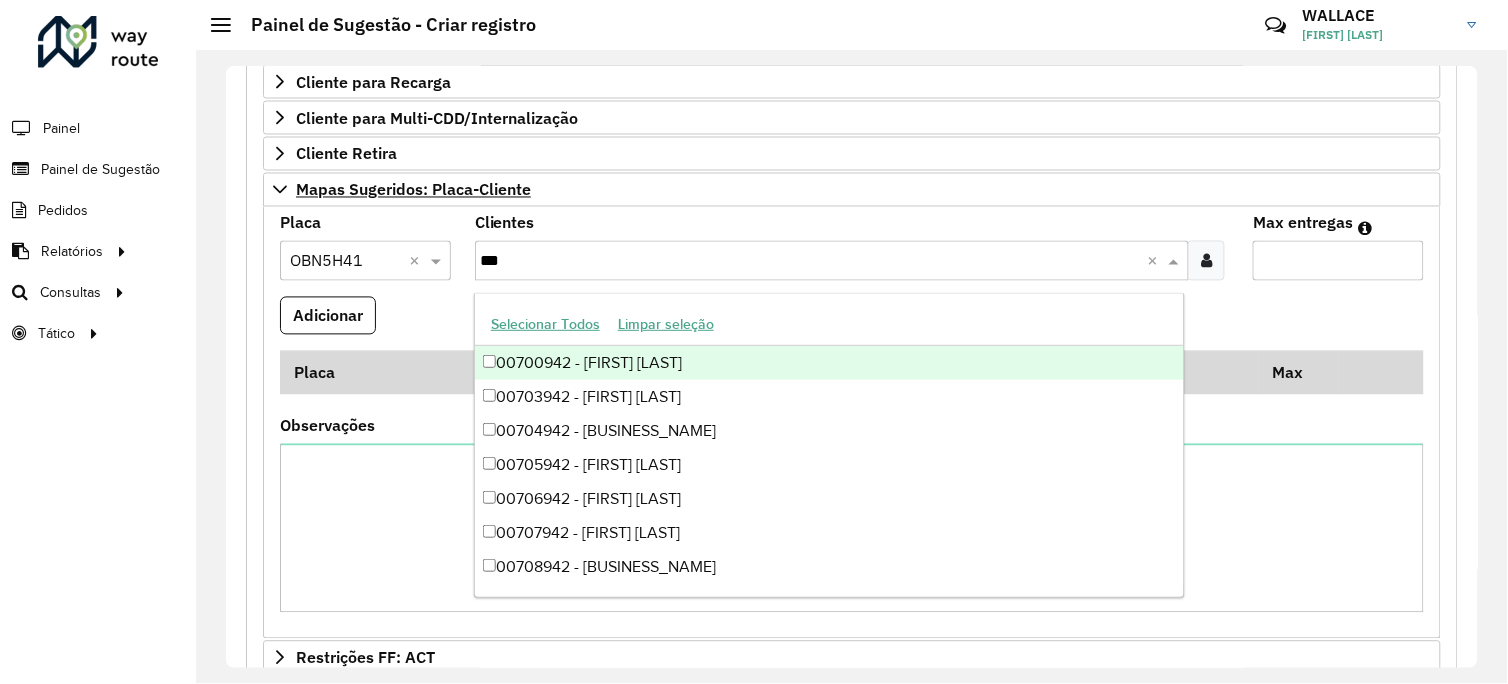 type 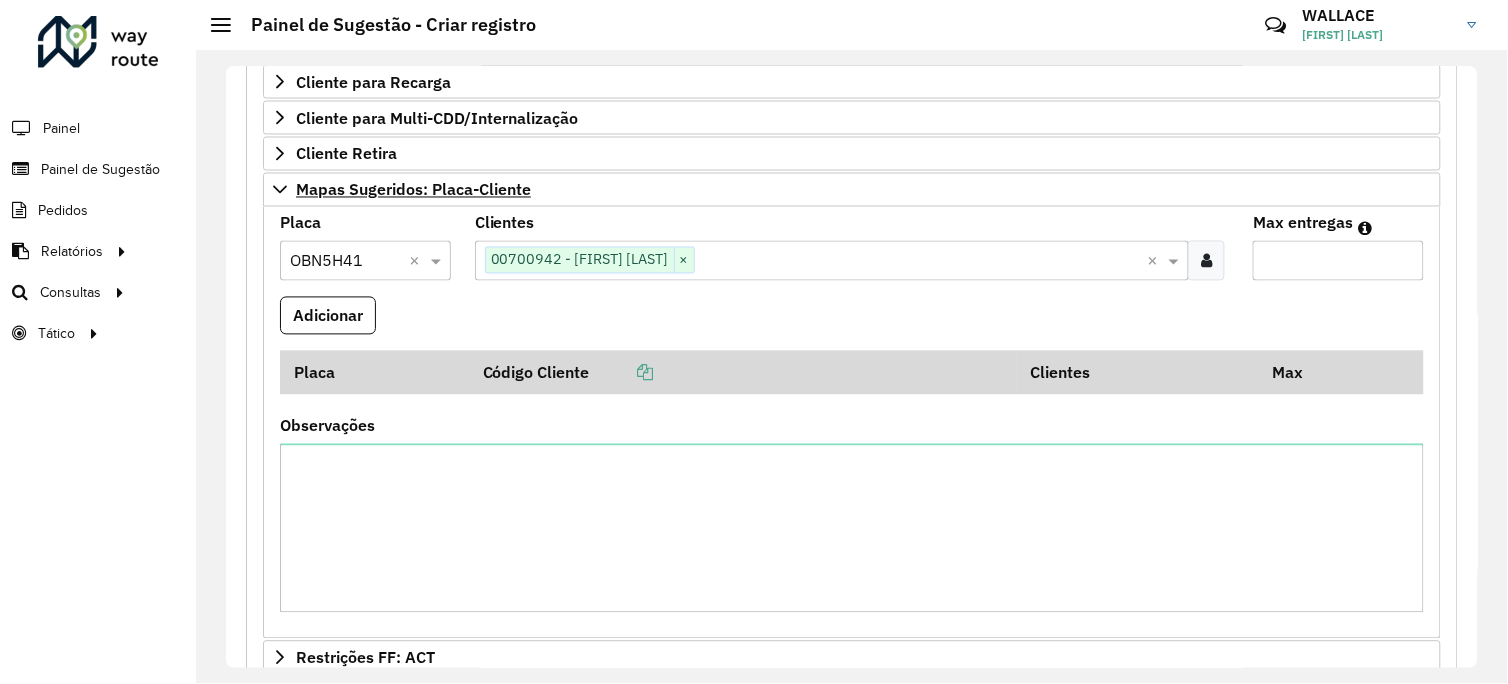 type on "*" 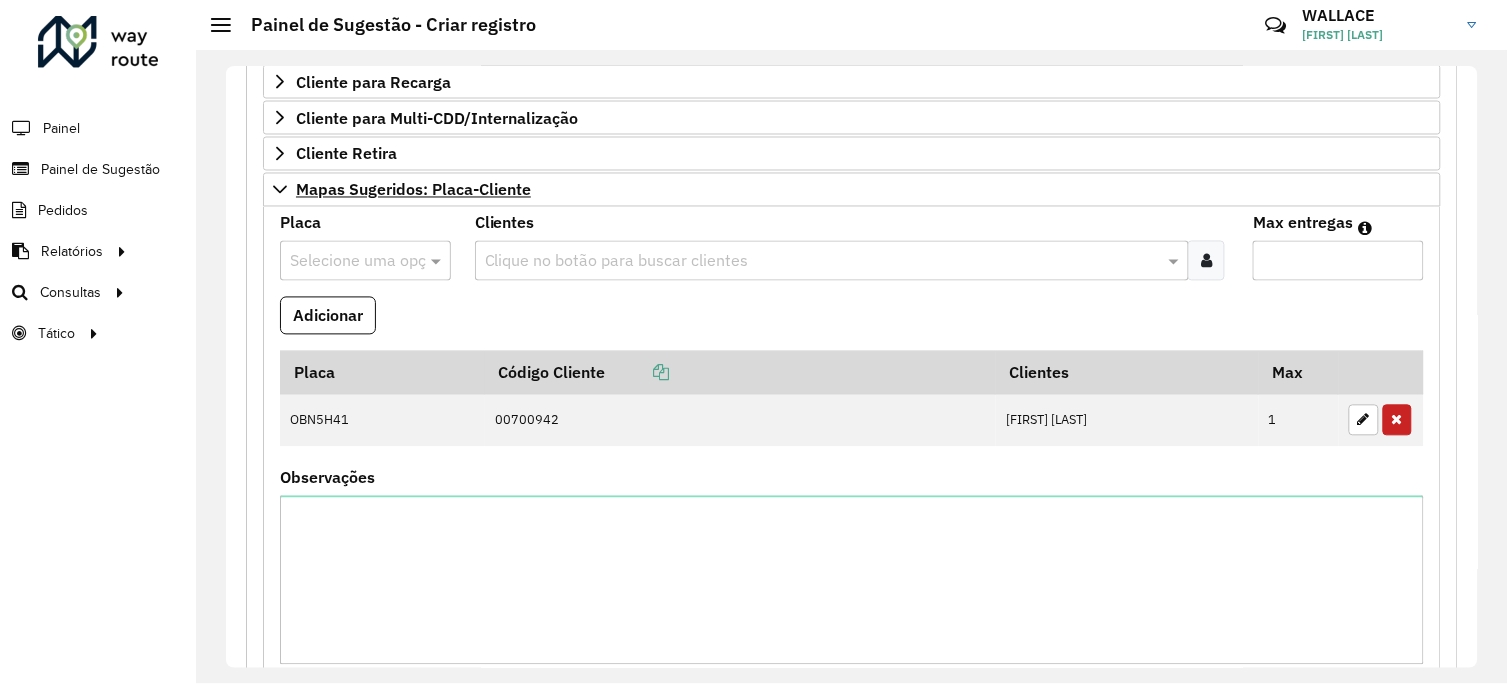 scroll, scrollTop: 880, scrollLeft: 0, axis: vertical 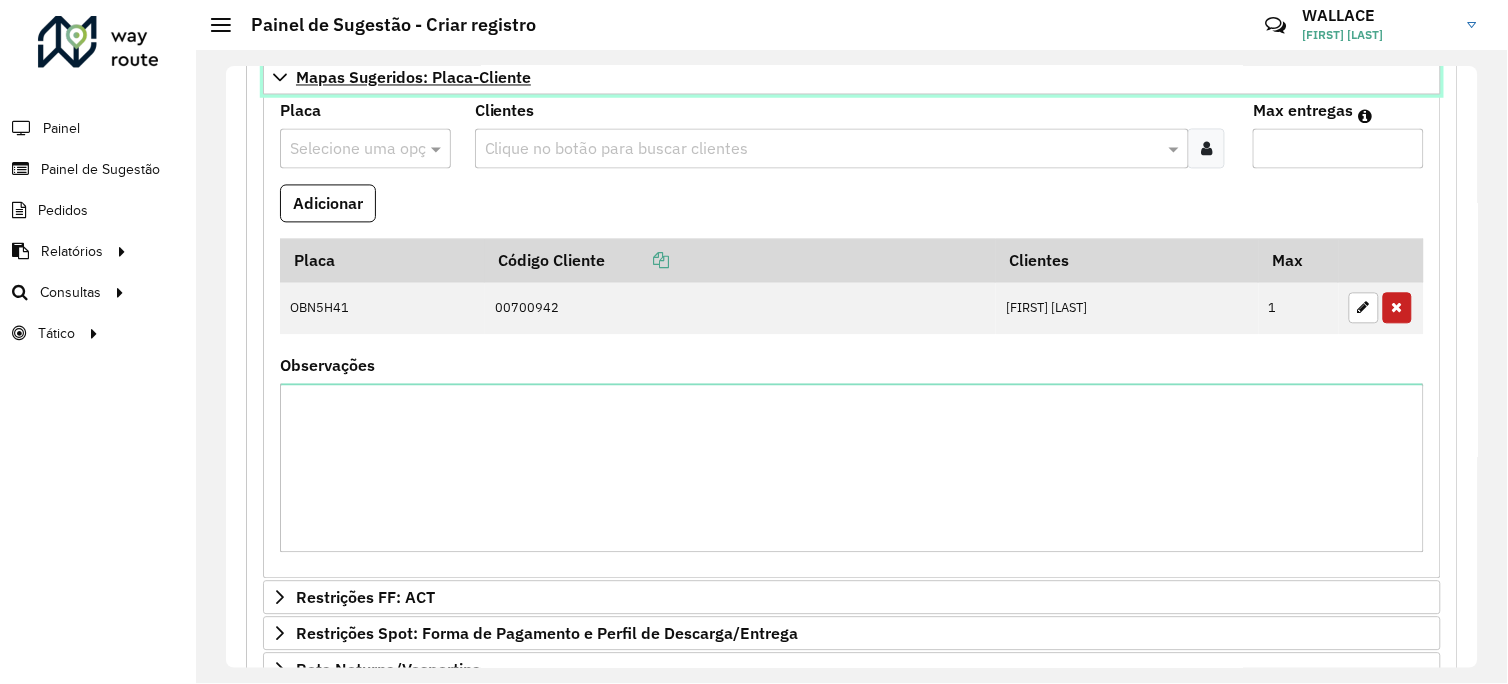 click 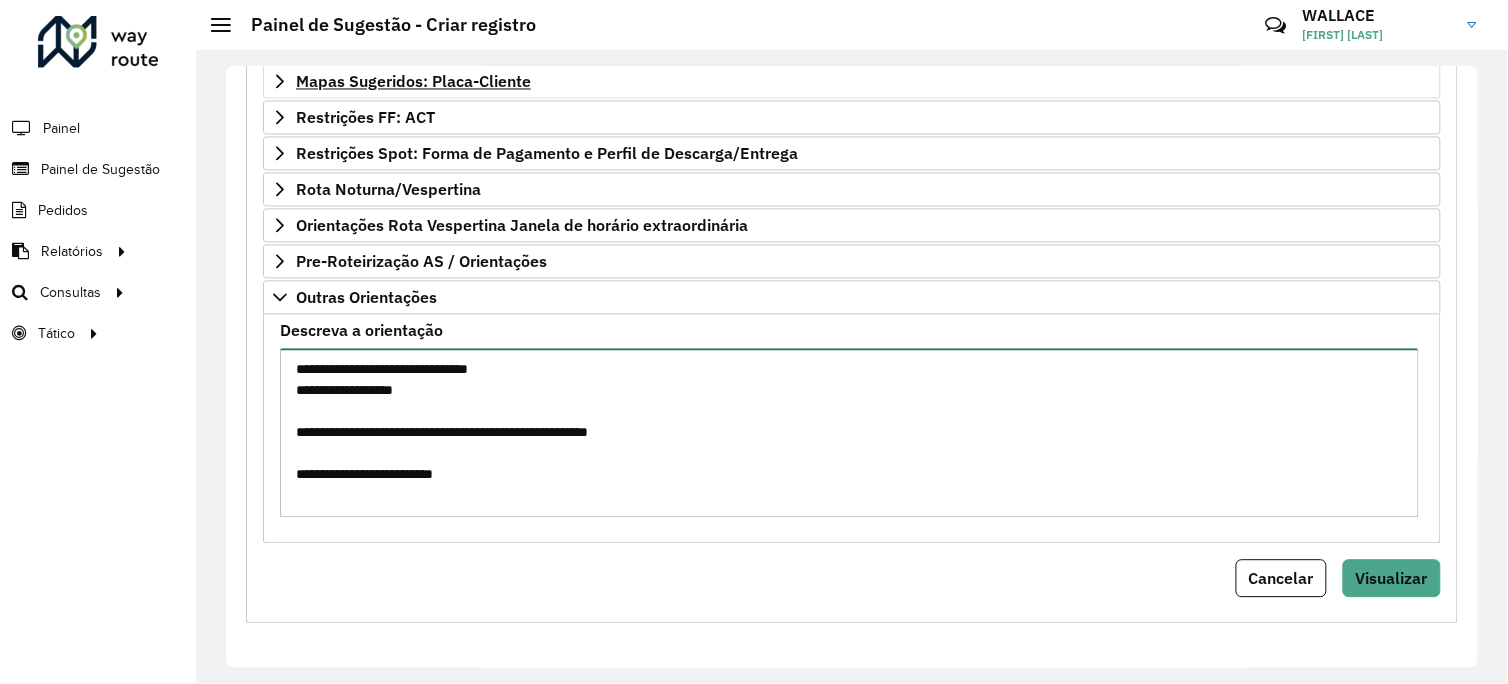 click on "**********" at bounding box center (849, 433) 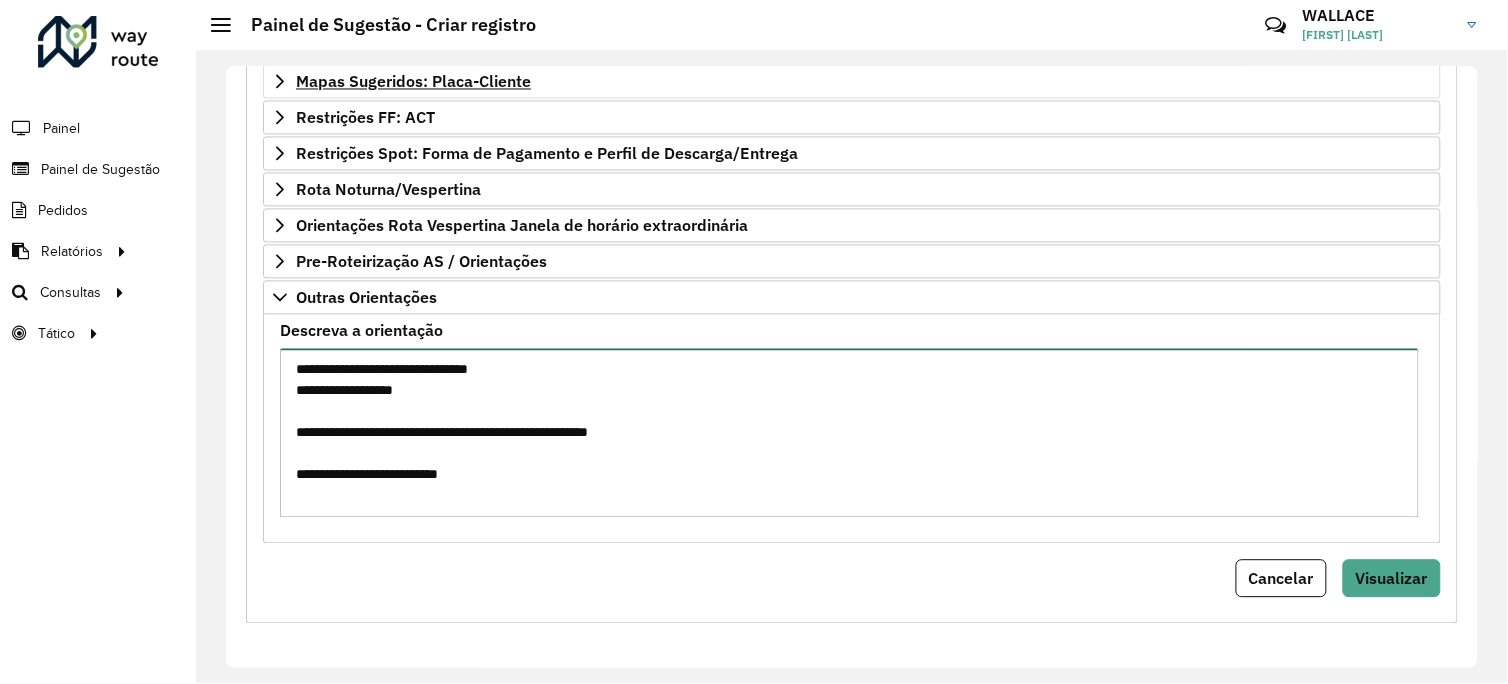 paste on "**********" 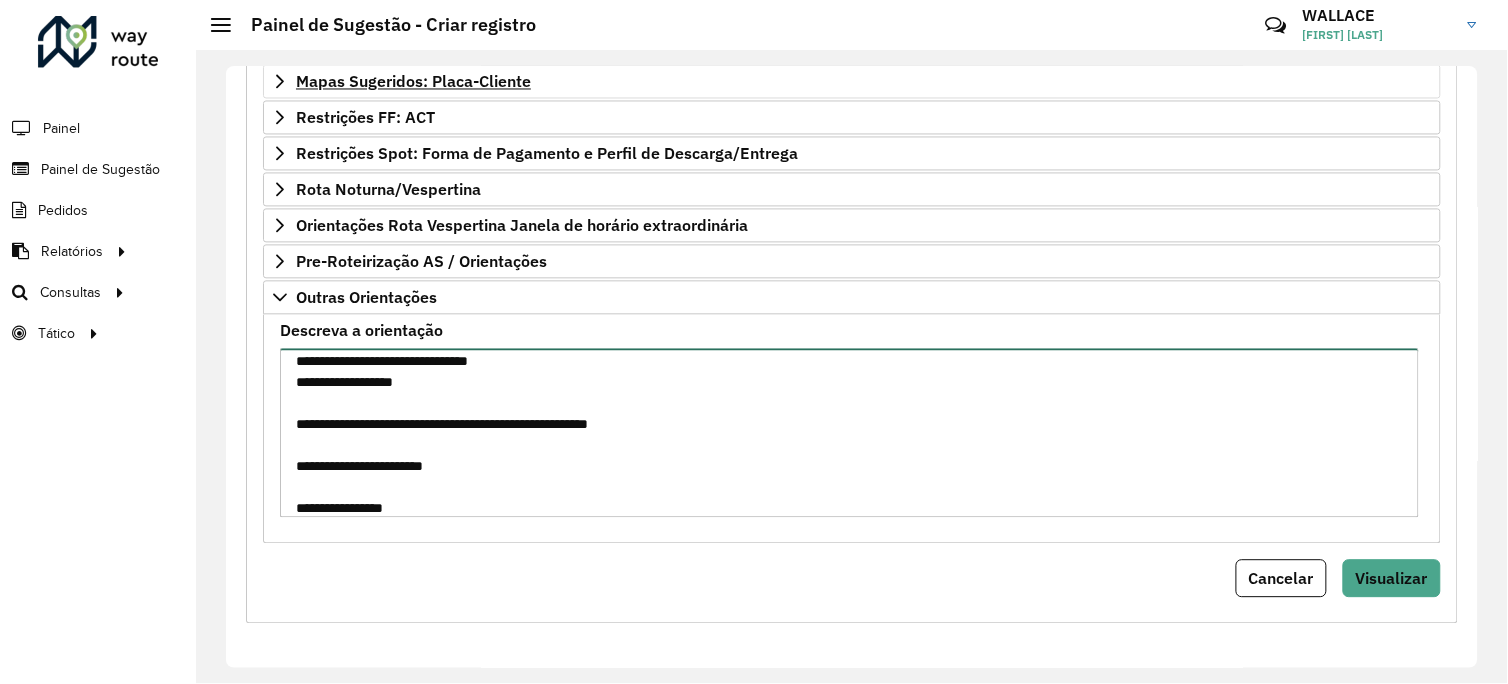 scroll, scrollTop: 134, scrollLeft: 0, axis: vertical 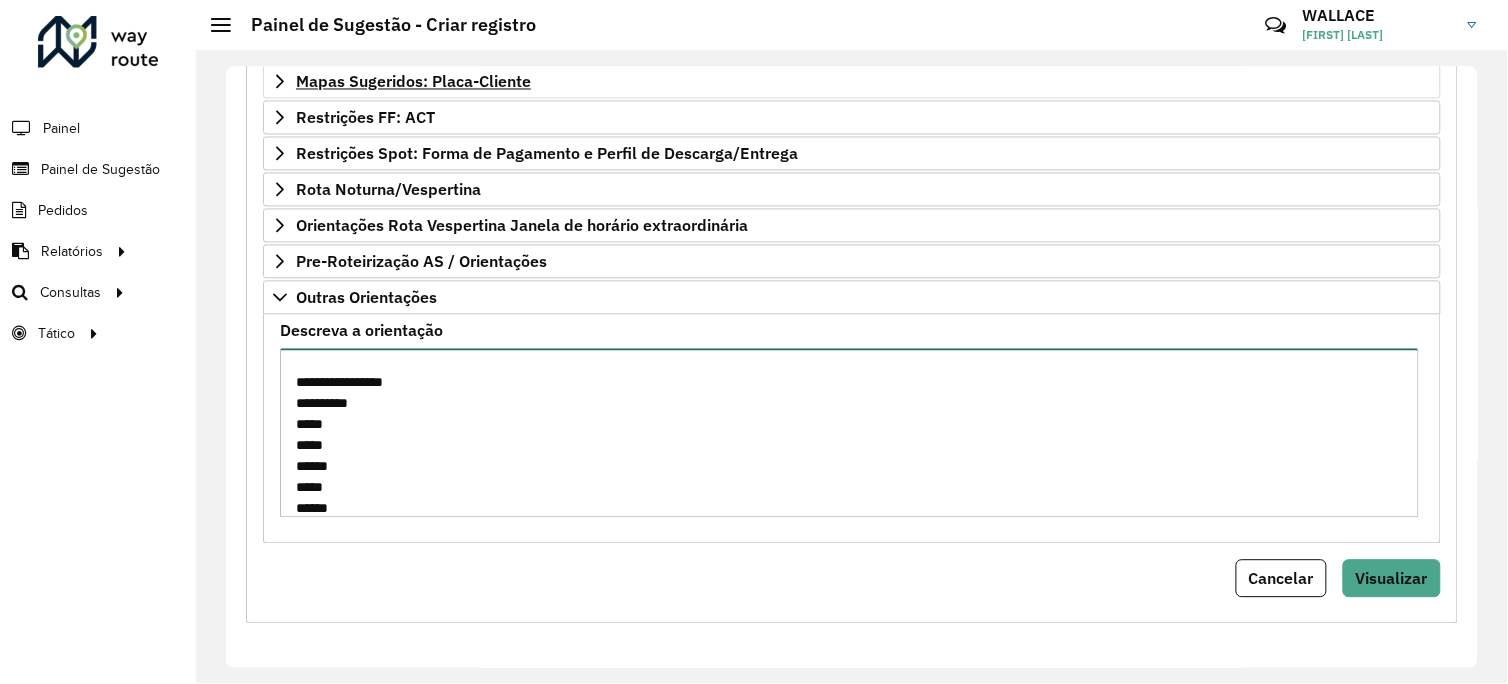 click on "**********" at bounding box center (849, 433) 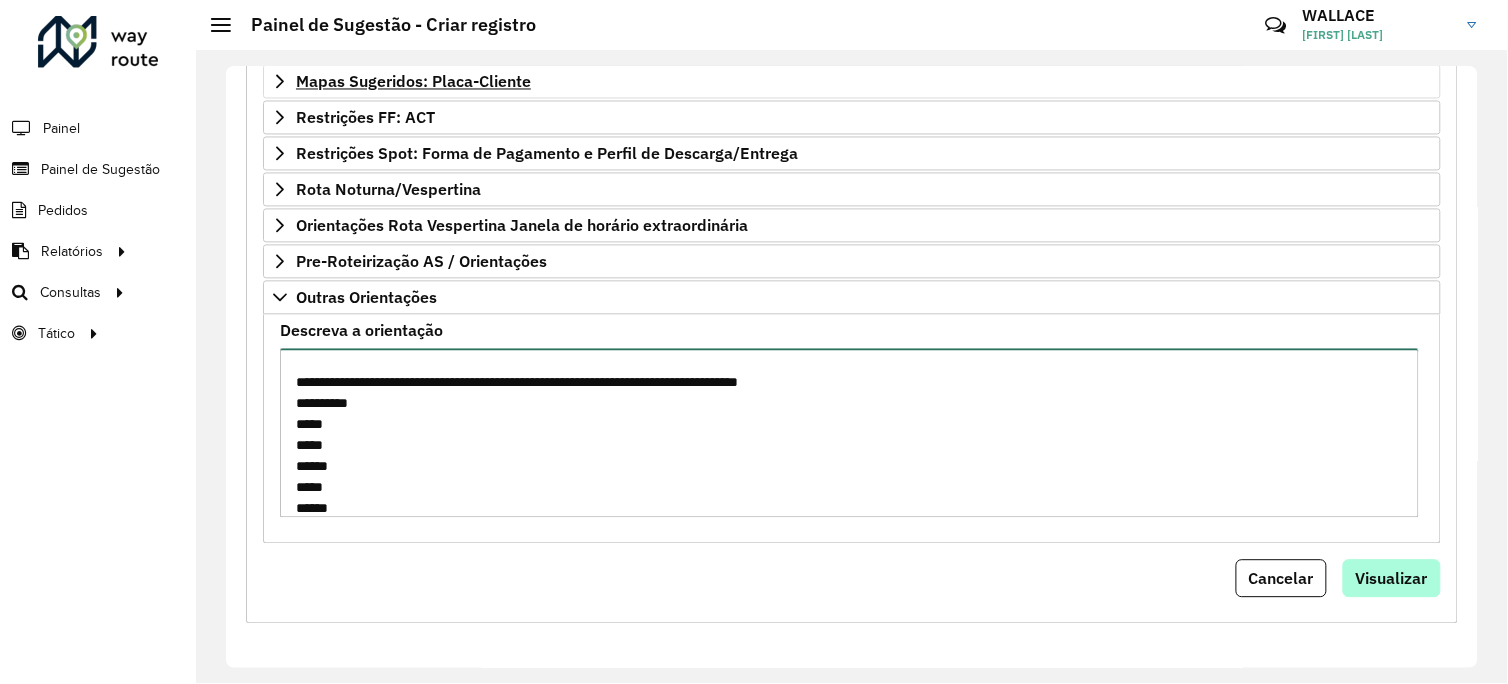 type on "**********" 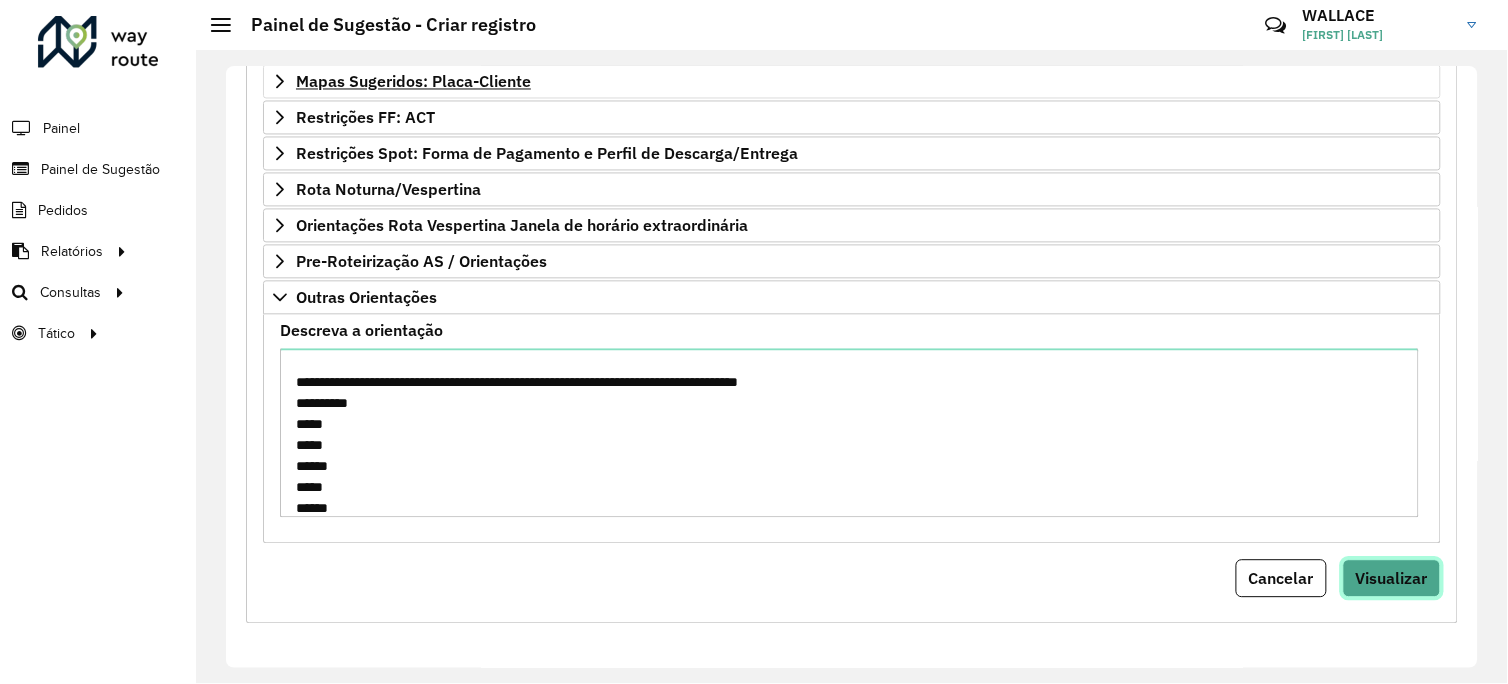 click on "Visualizar" at bounding box center [1392, 579] 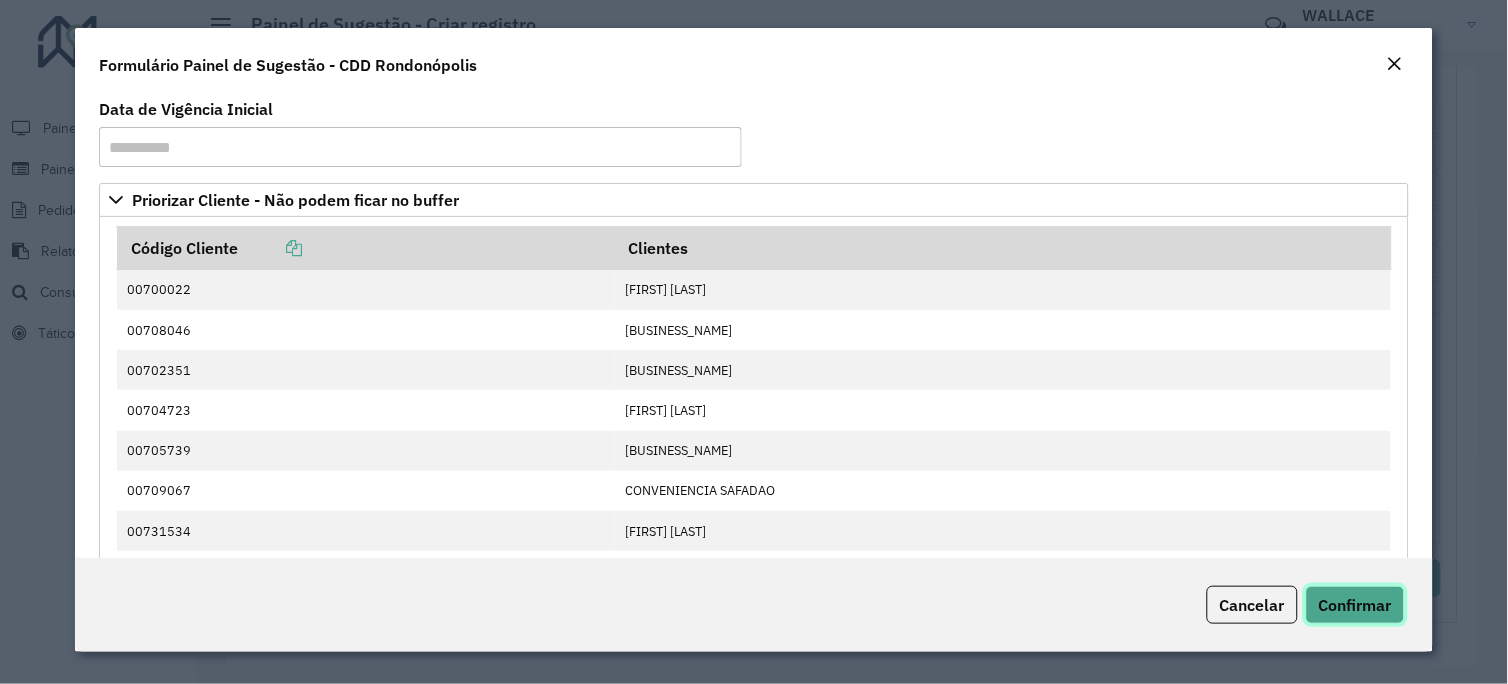 click on "Confirmar" 